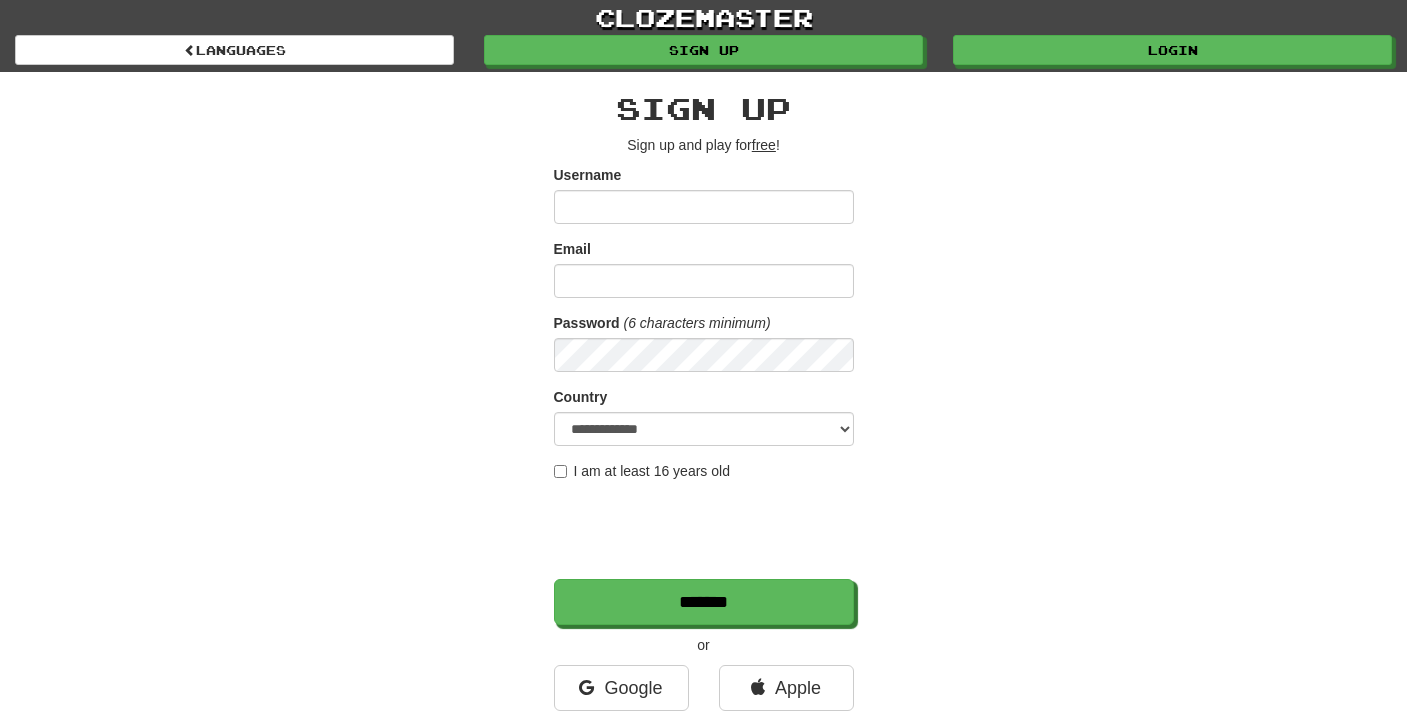 scroll, scrollTop: 0, scrollLeft: 0, axis: both 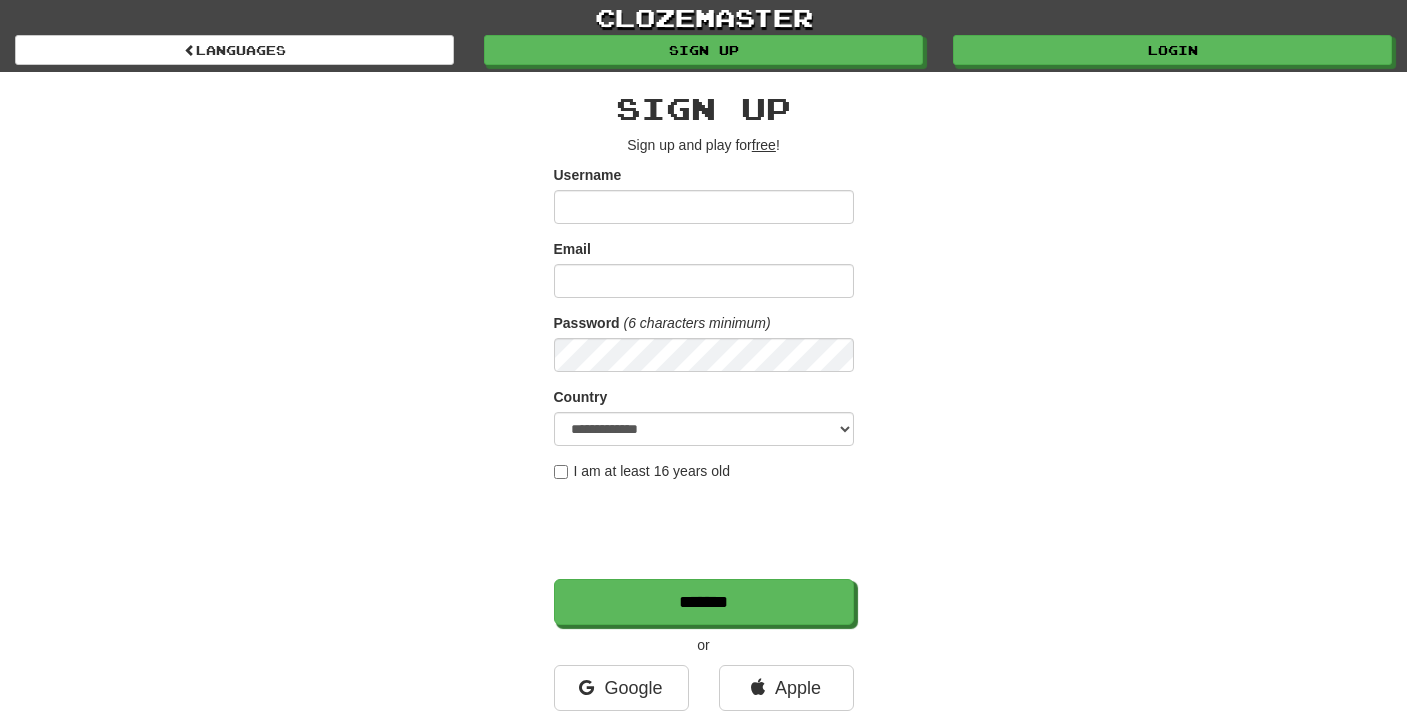 click on "clozemaster
Languages
Sign up
Login
Languages" at bounding box center [703, 36] 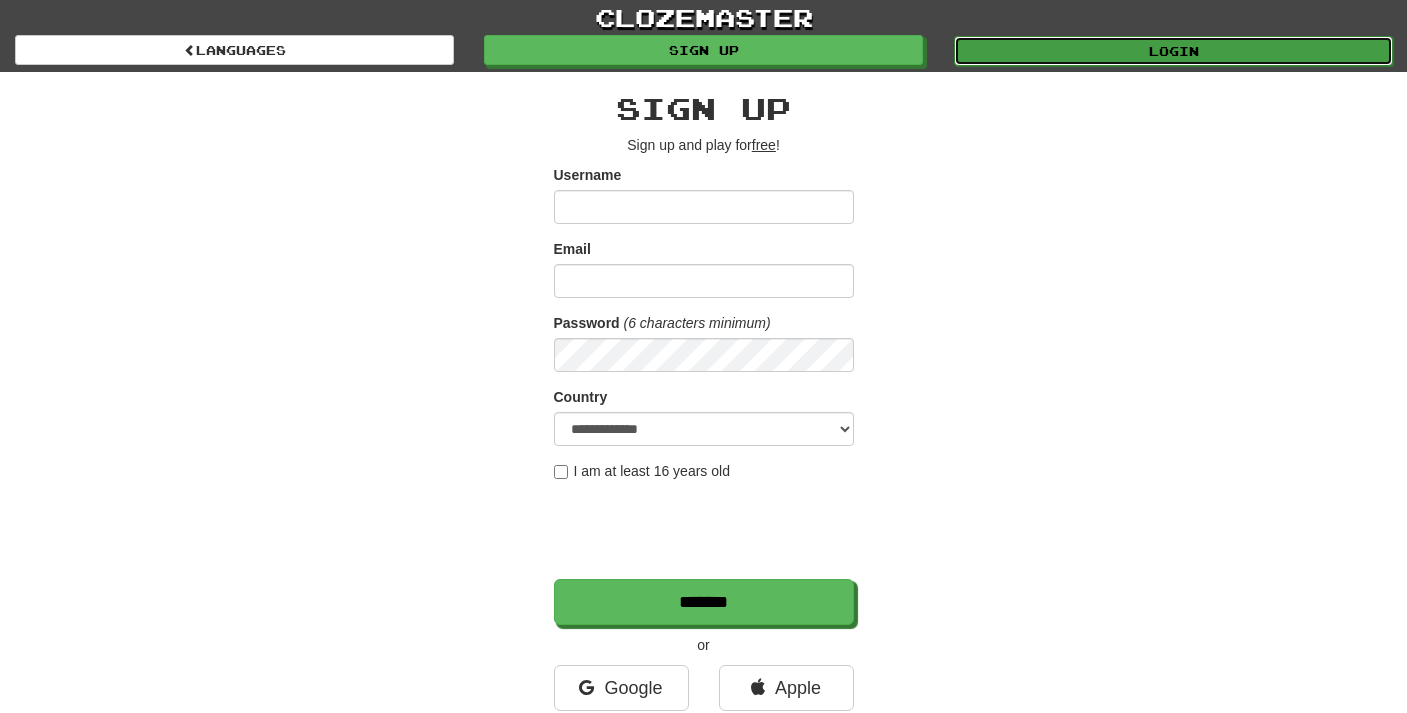click on "Login" at bounding box center [1173, 51] 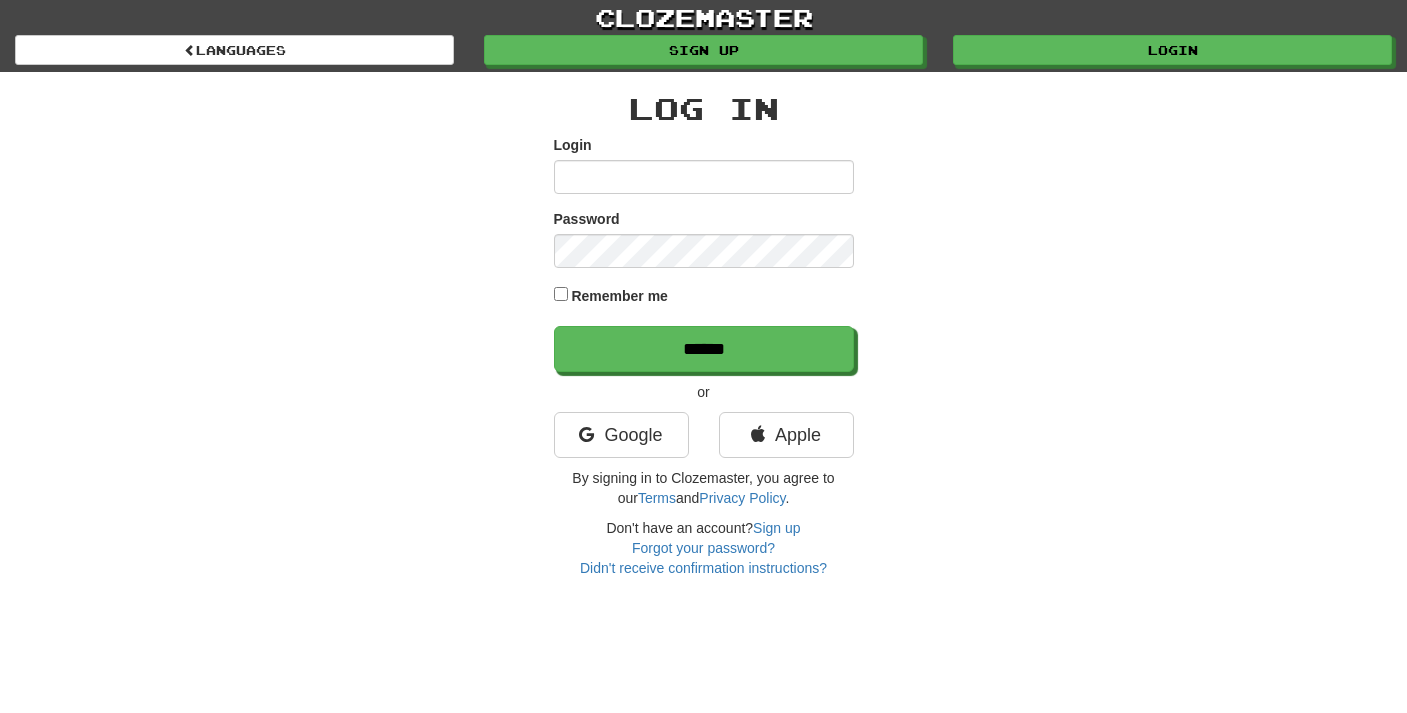 scroll, scrollTop: 0, scrollLeft: 0, axis: both 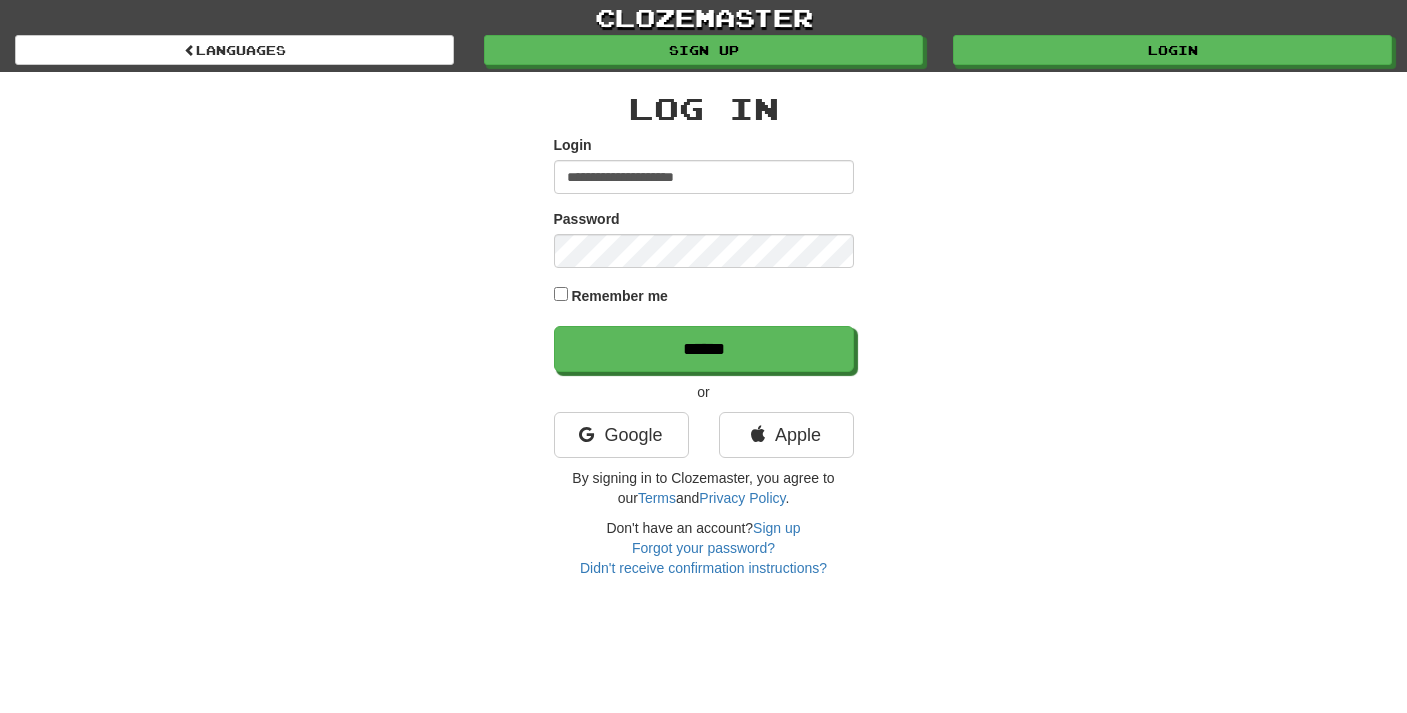 type on "**********" 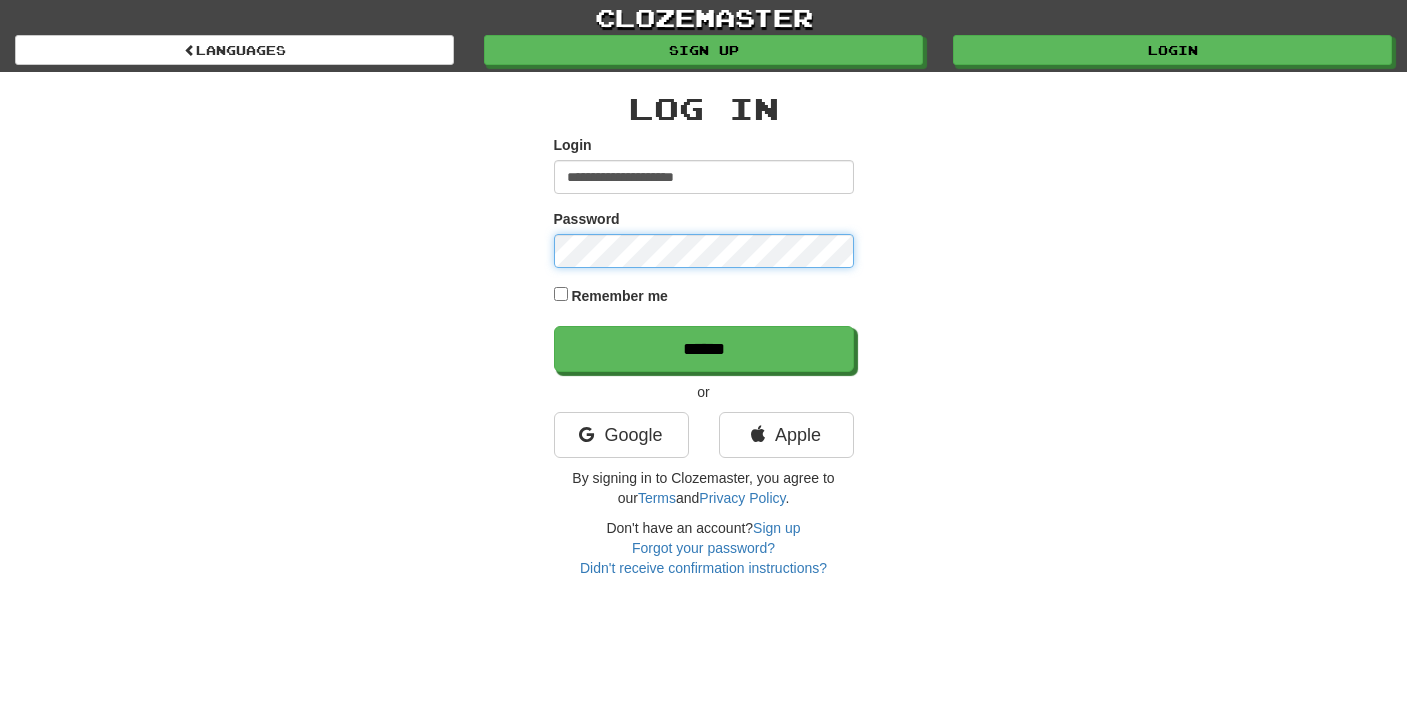 click on "******" at bounding box center [704, 349] 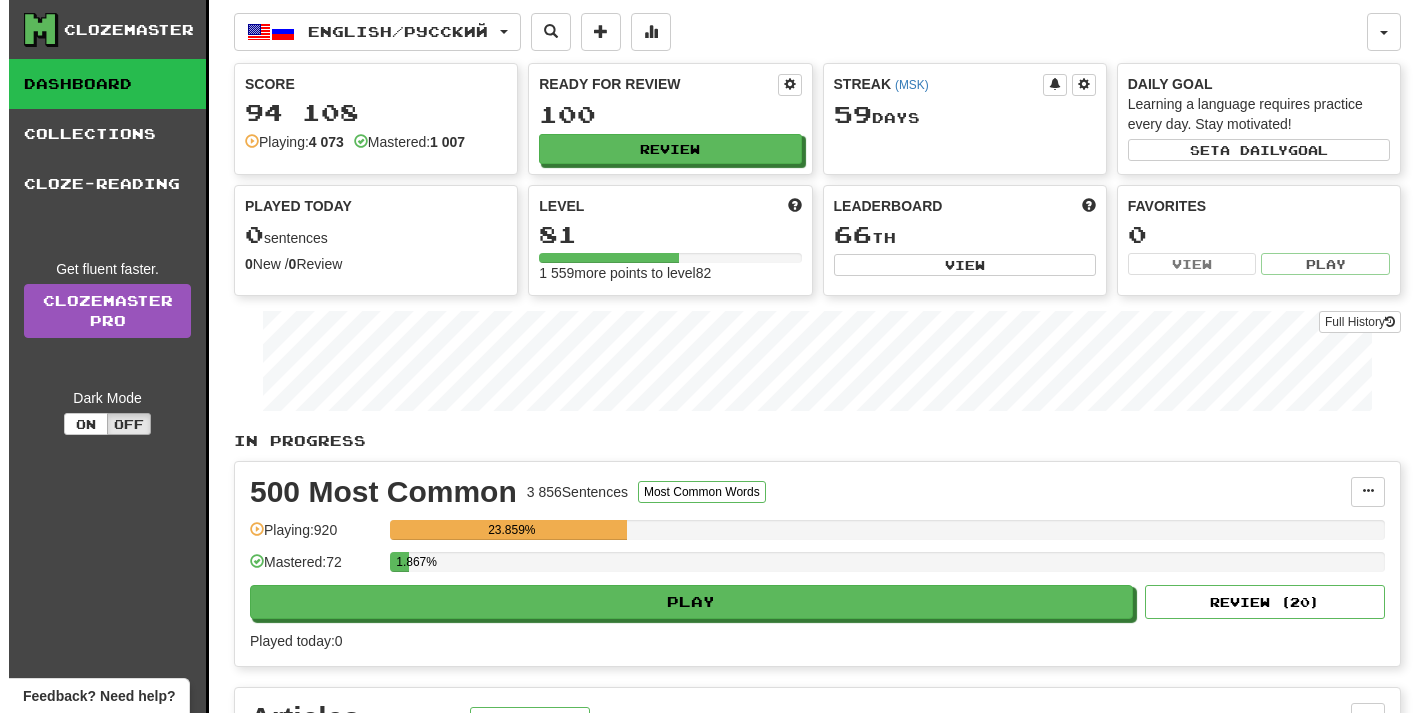 scroll, scrollTop: 408, scrollLeft: 0, axis: vertical 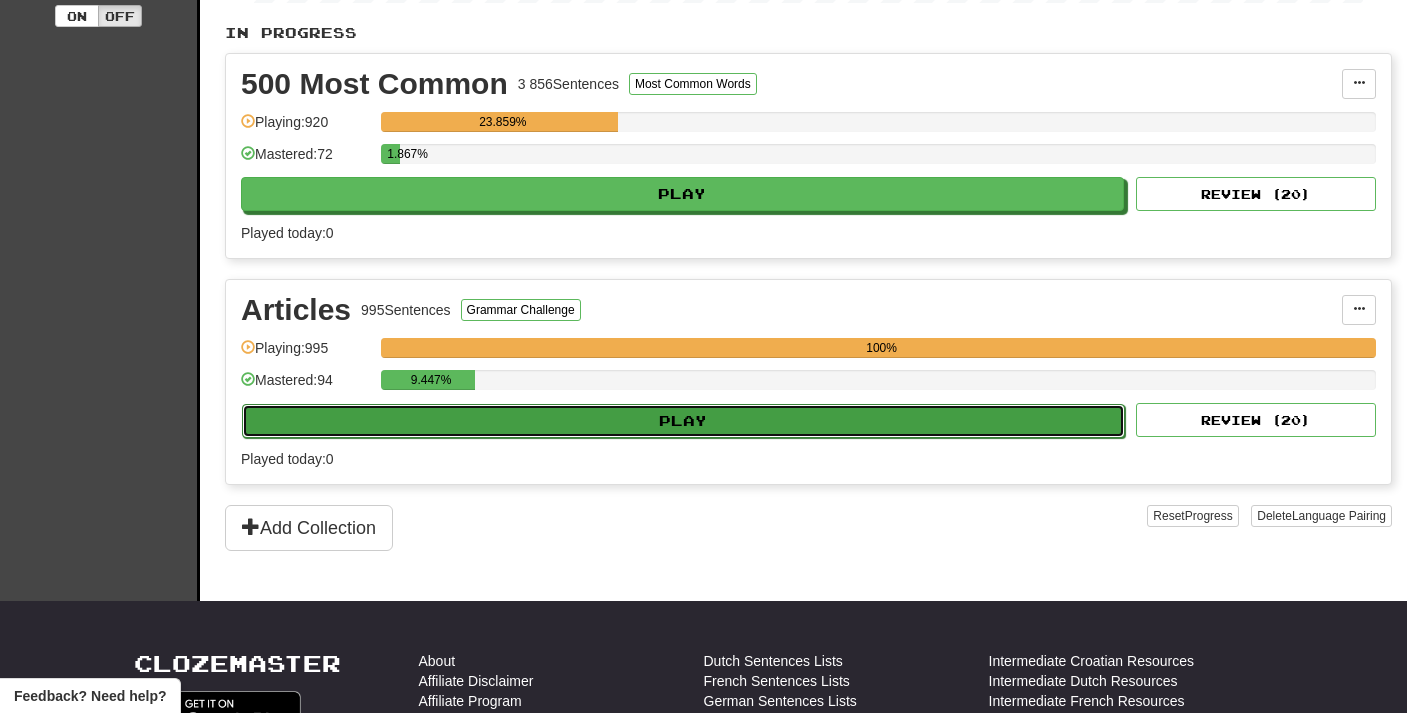 click on "Play" at bounding box center (683, 421) 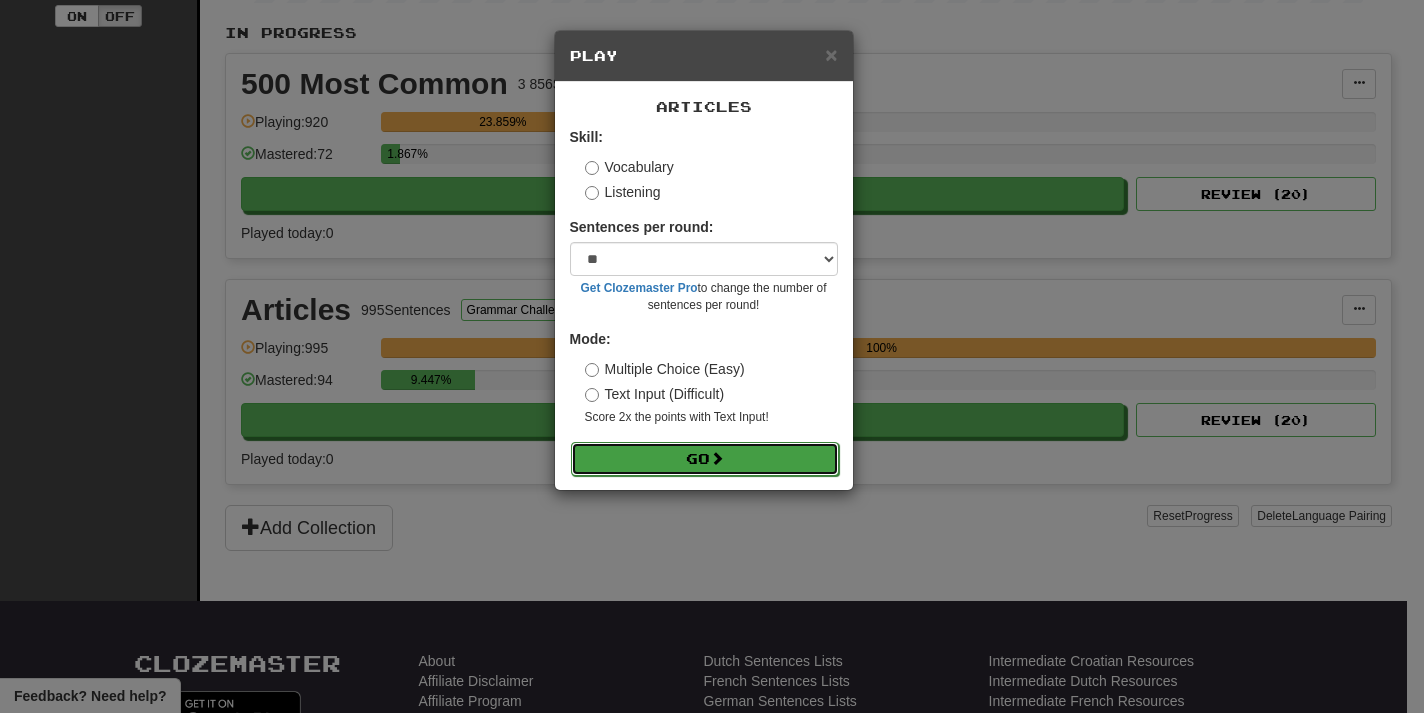 click on "Go" at bounding box center (705, 459) 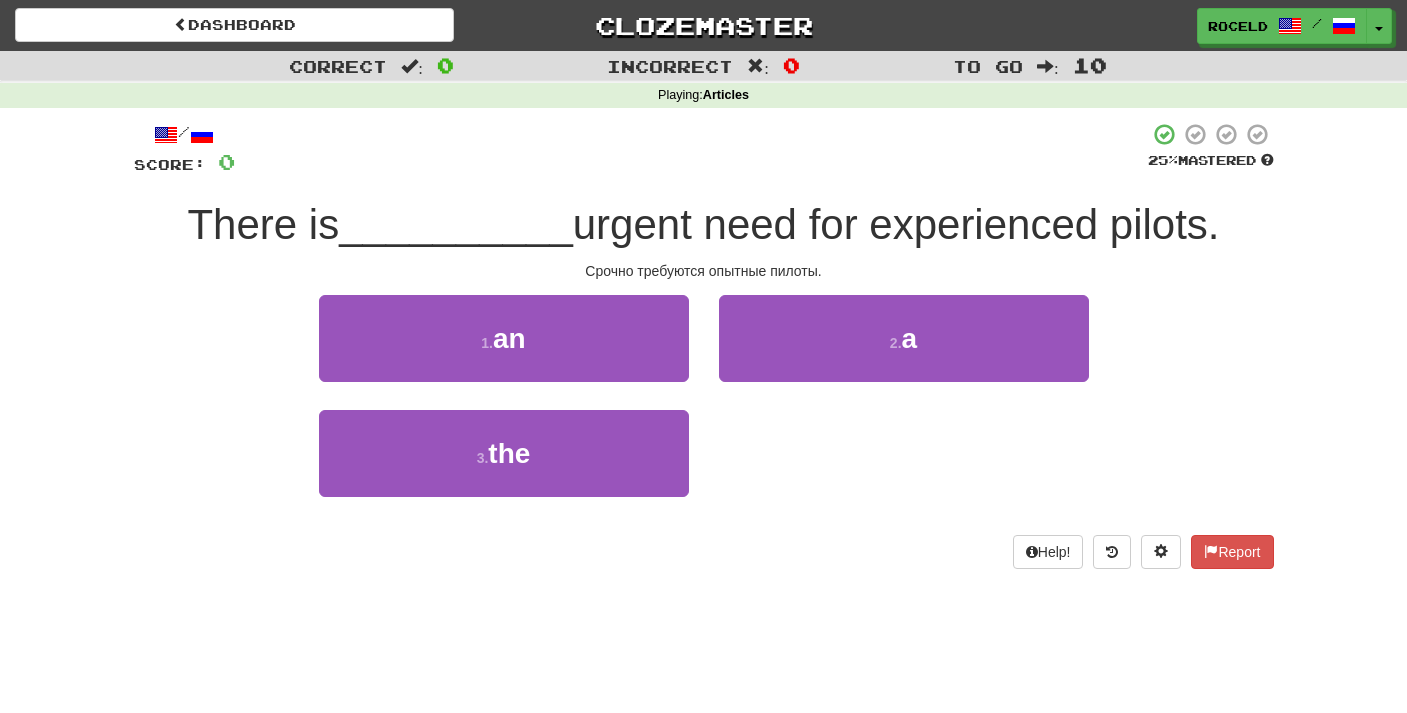 scroll, scrollTop: 0, scrollLeft: 0, axis: both 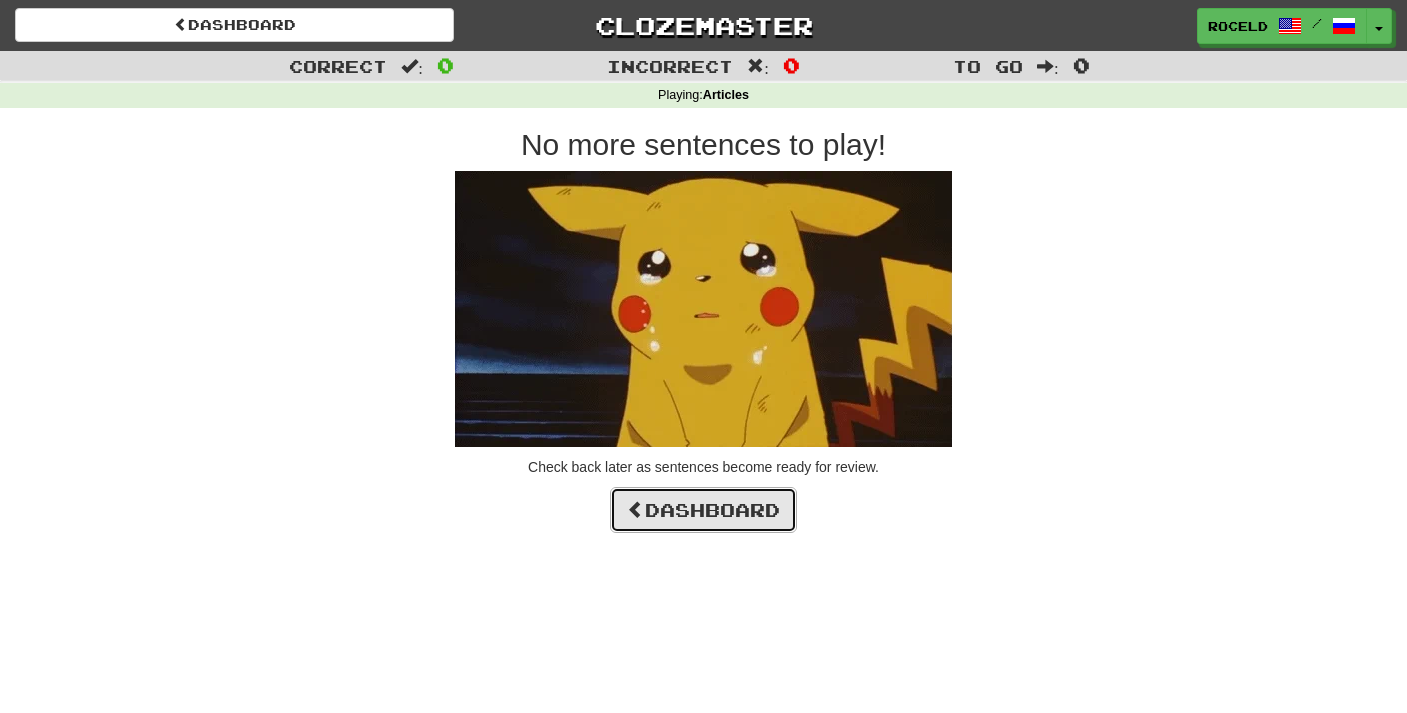 click on "Dashboard" at bounding box center (703, 510) 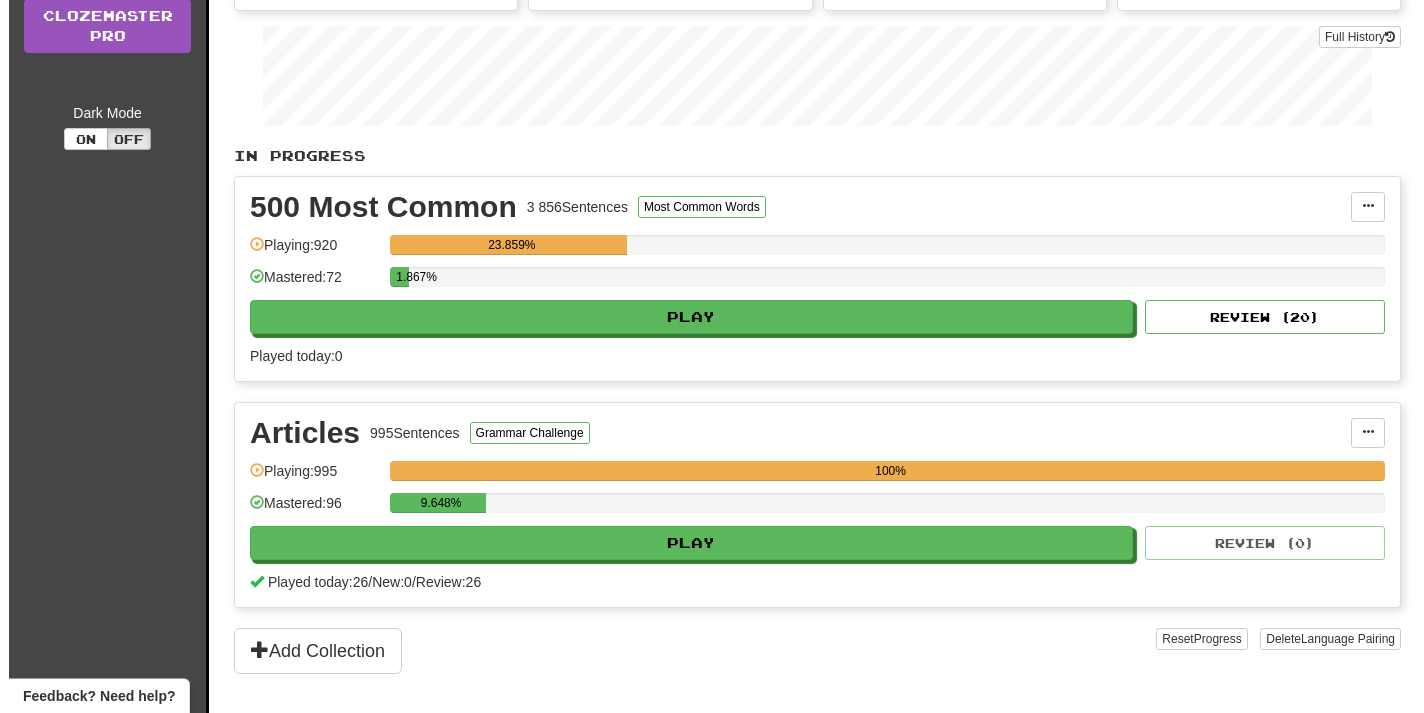 scroll, scrollTop: 306, scrollLeft: 0, axis: vertical 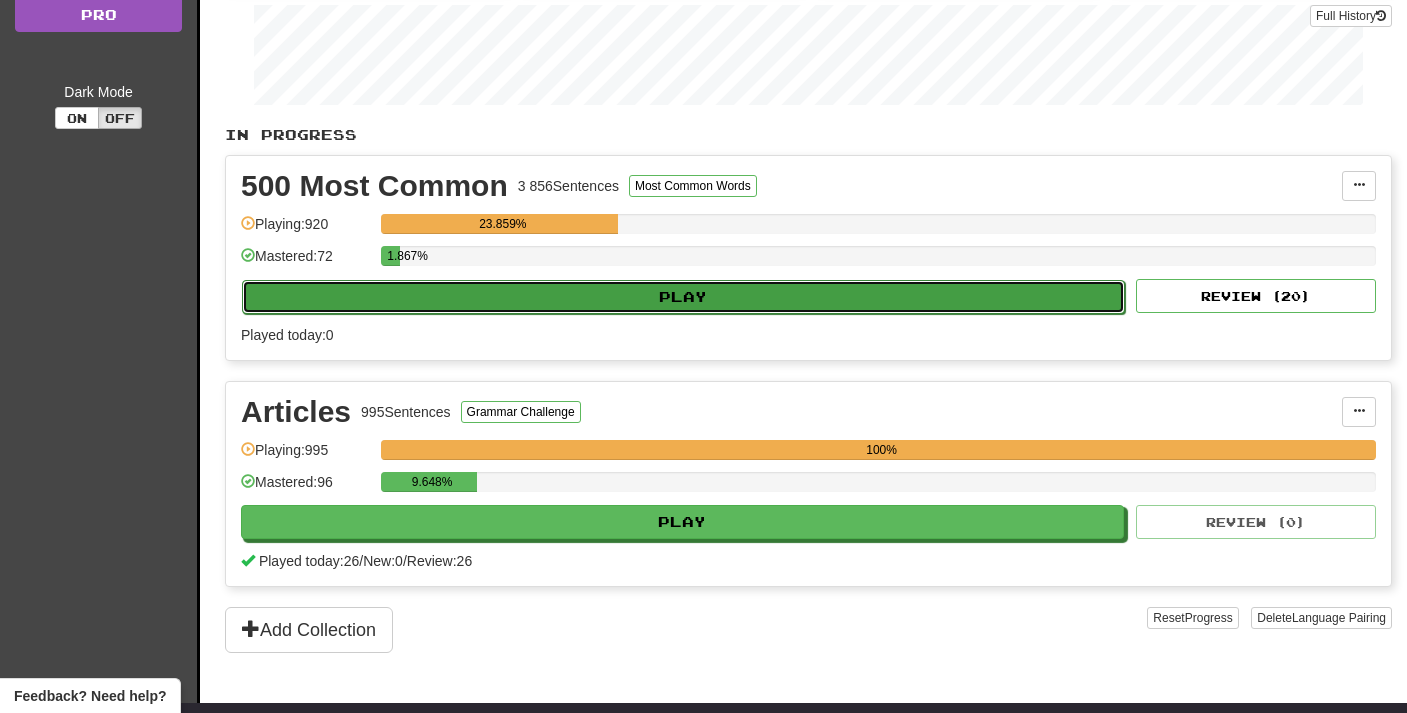 click on "Play" at bounding box center (683, 297) 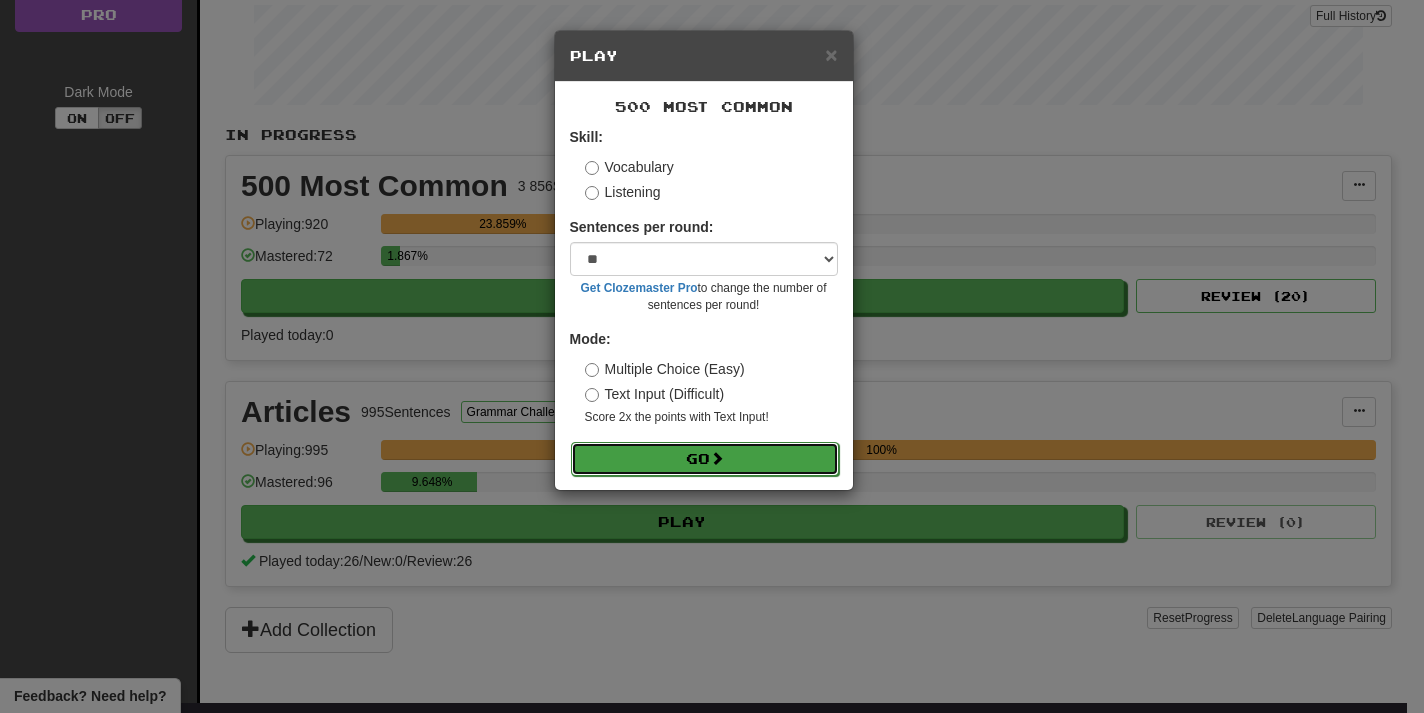 click on "Go" at bounding box center [705, 459] 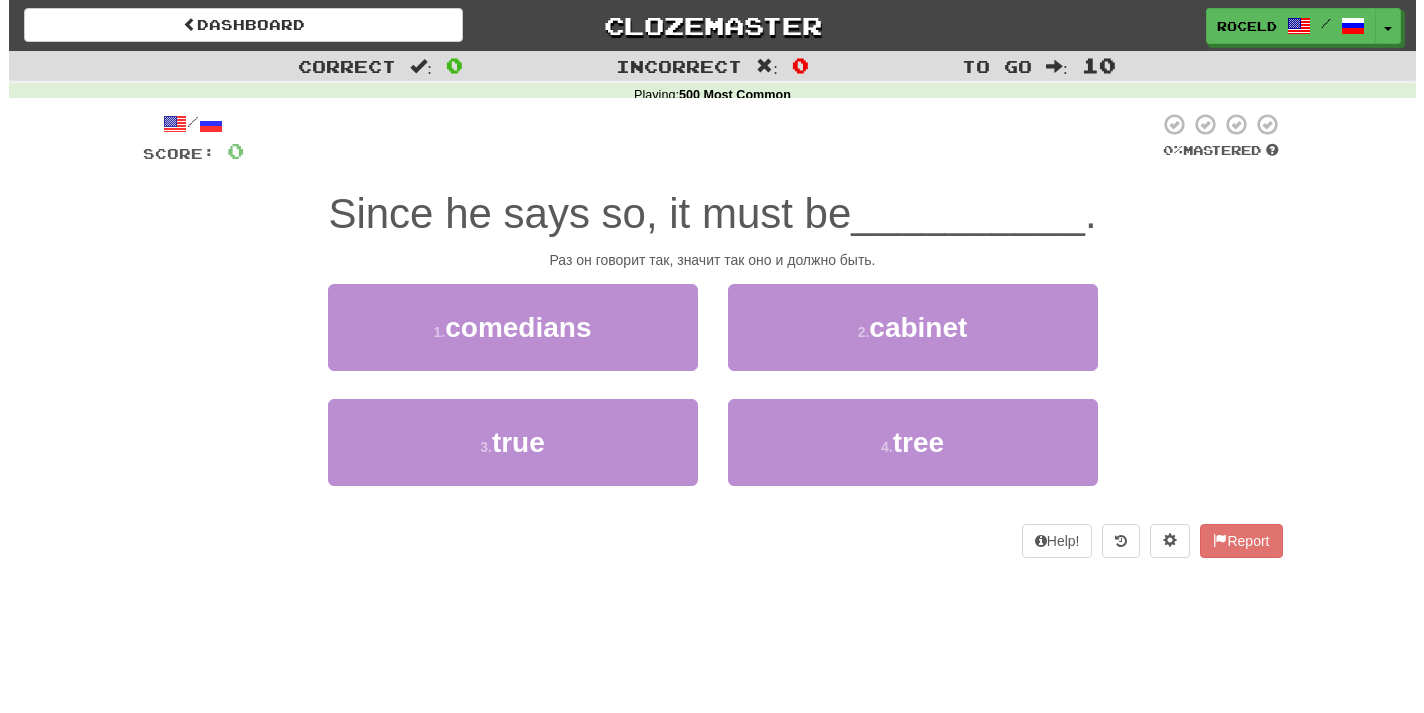 scroll, scrollTop: 0, scrollLeft: 0, axis: both 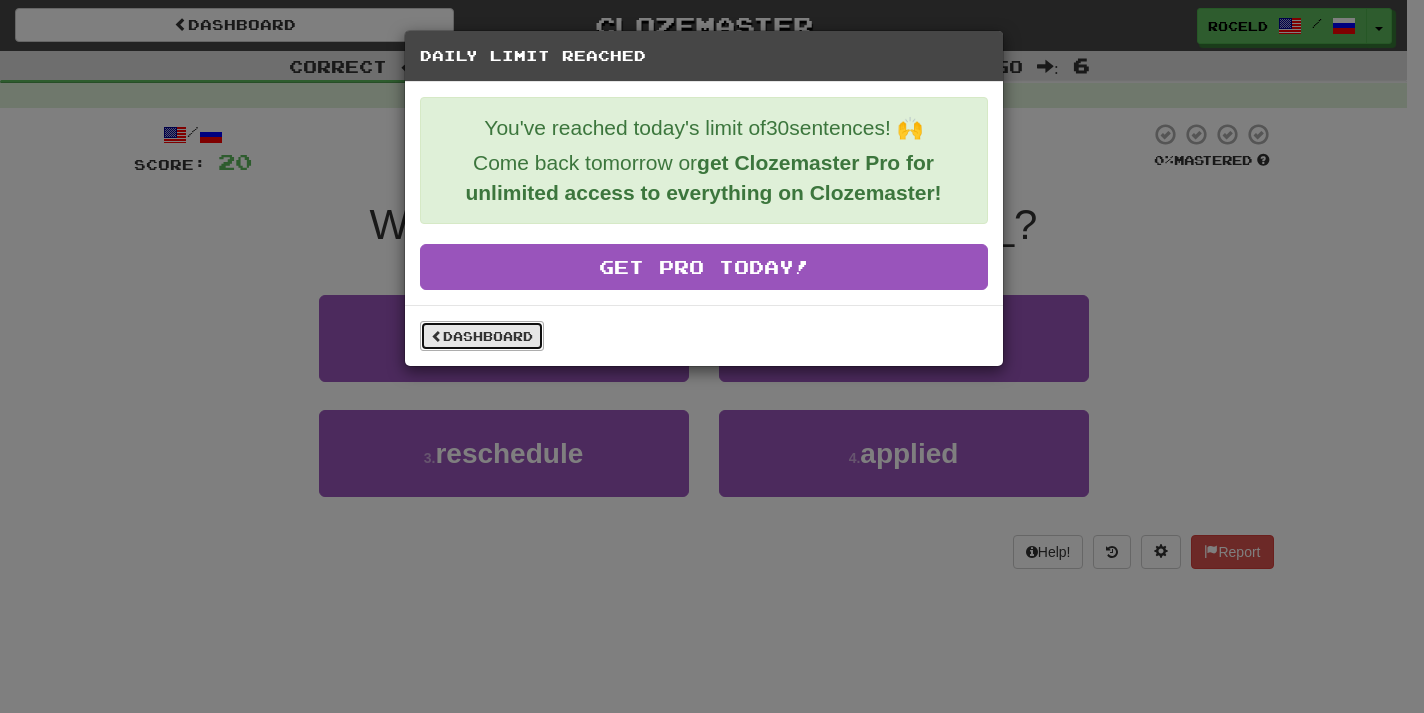 click on "Dashboard" at bounding box center (482, 336) 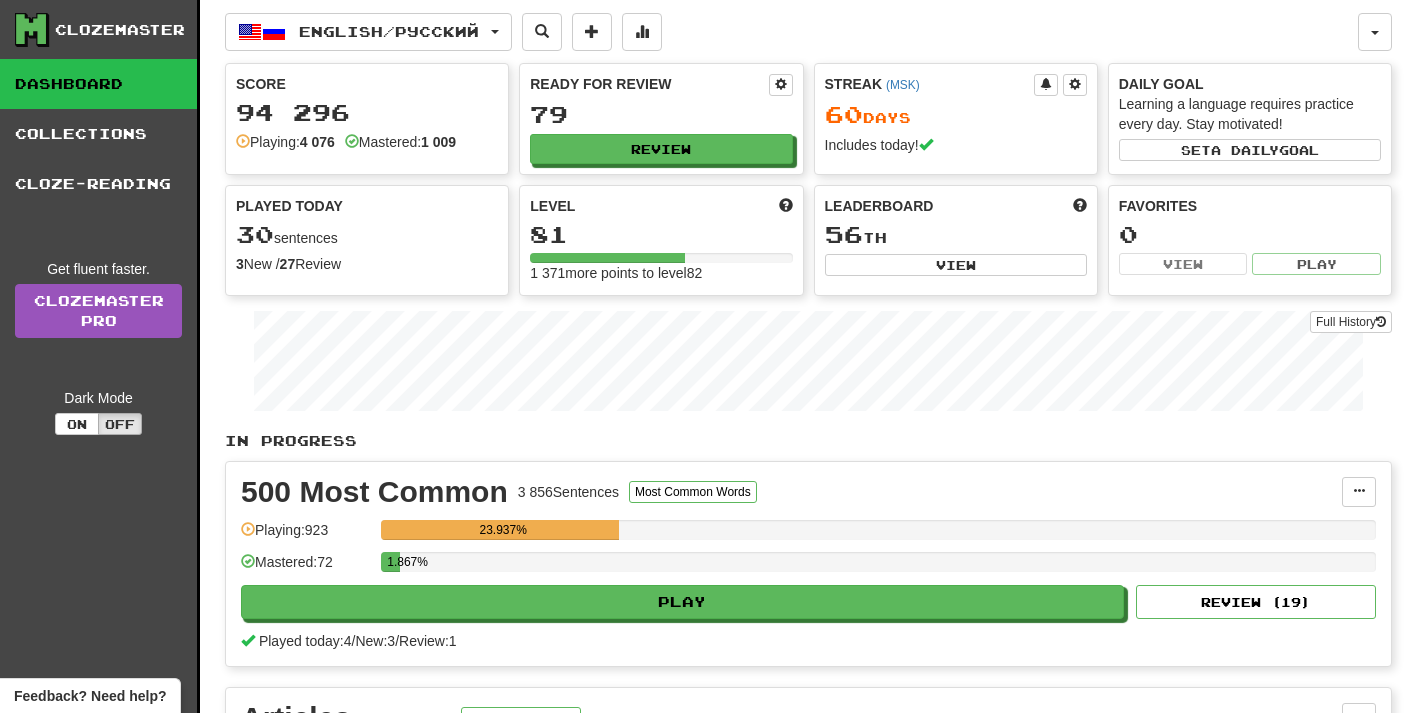 scroll, scrollTop: 0, scrollLeft: 0, axis: both 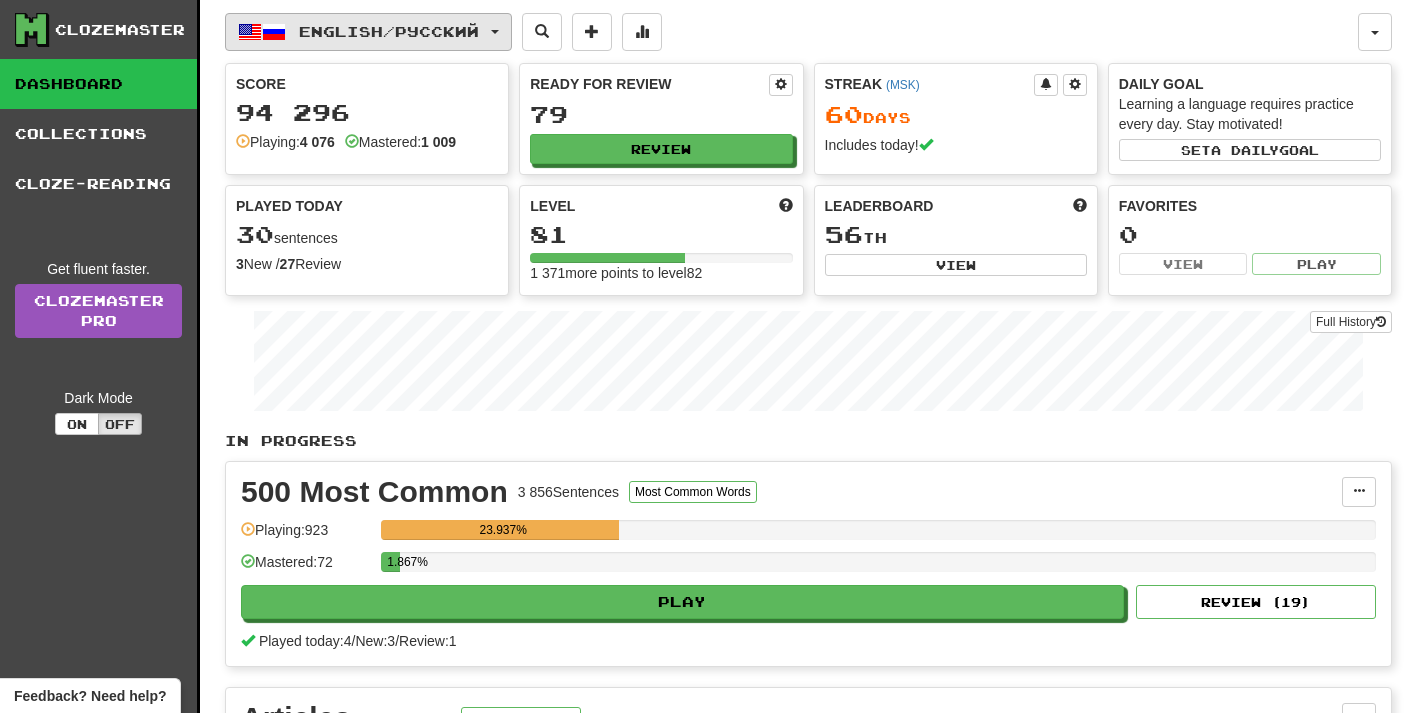 click on "English  /  Русский" at bounding box center [389, 31] 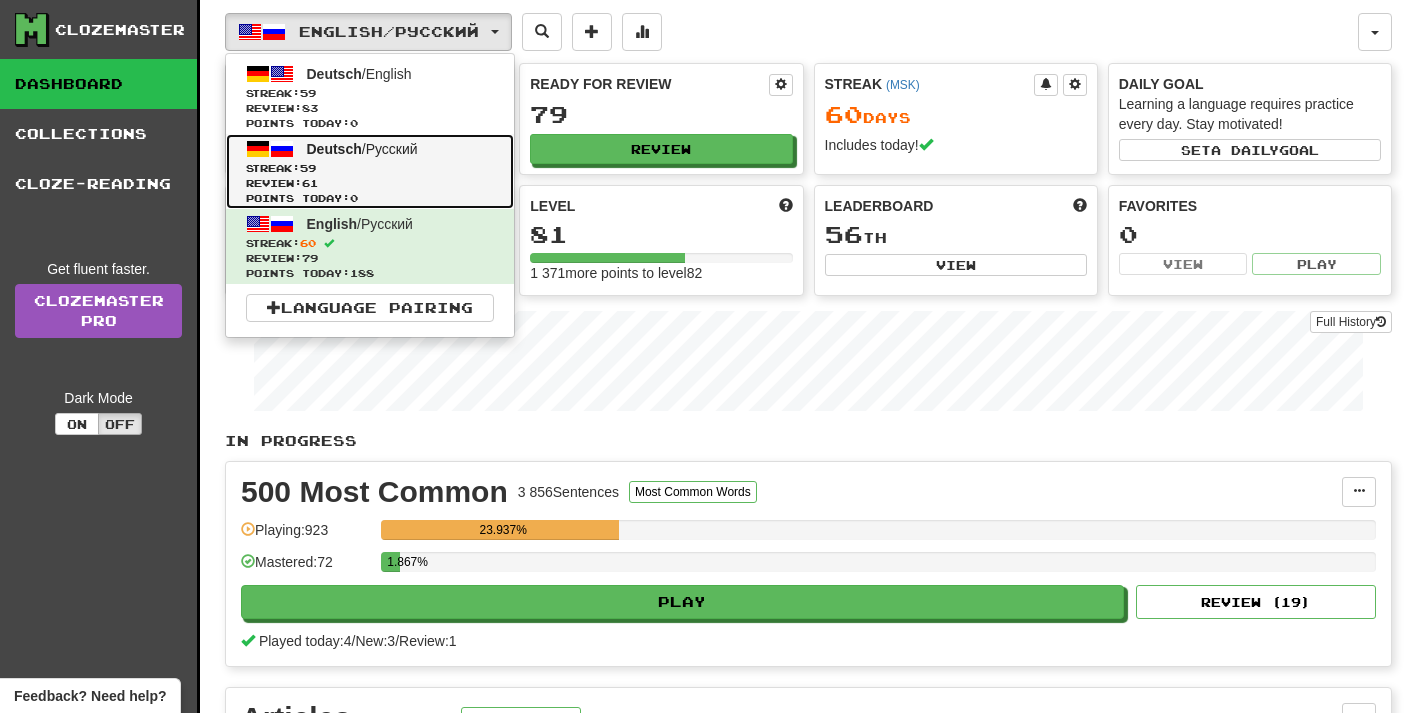 click on "Review:  61" at bounding box center [370, 183] 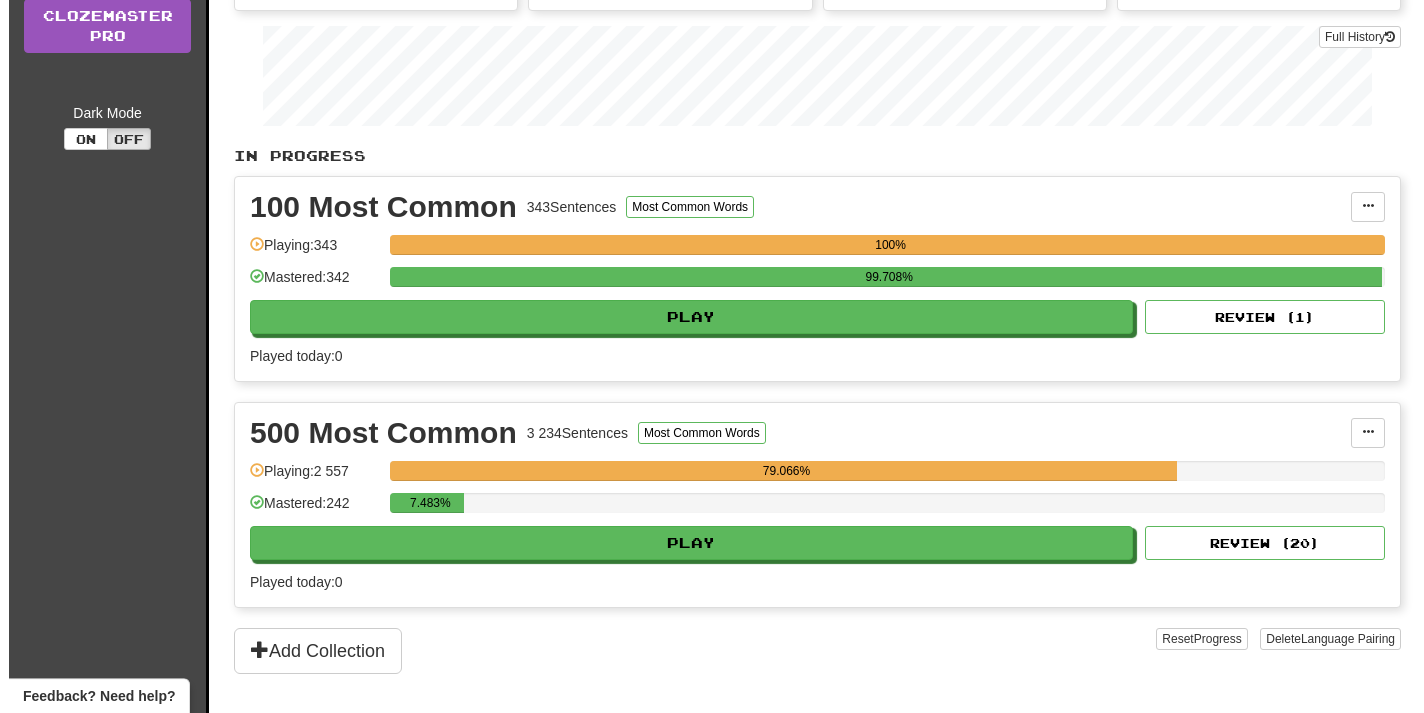 scroll, scrollTop: 612, scrollLeft: 0, axis: vertical 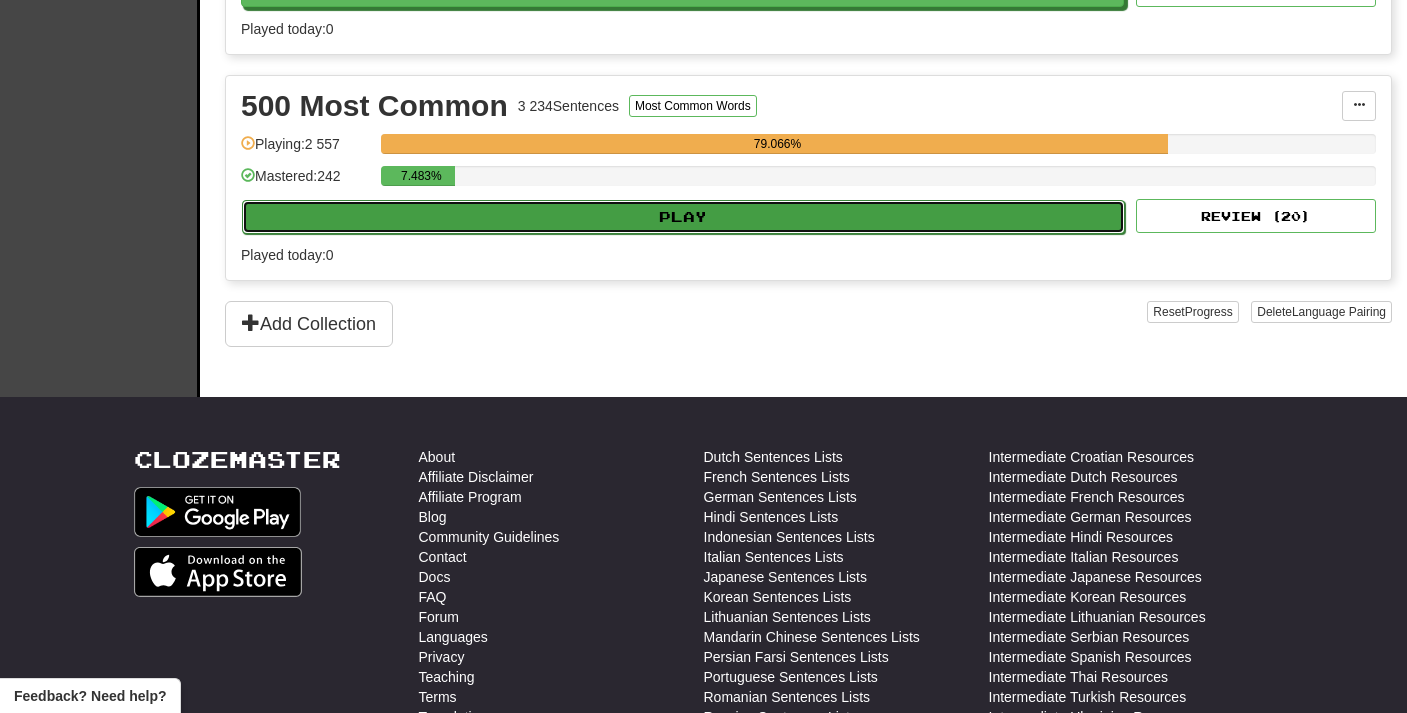 click on "Play" at bounding box center [683, 217] 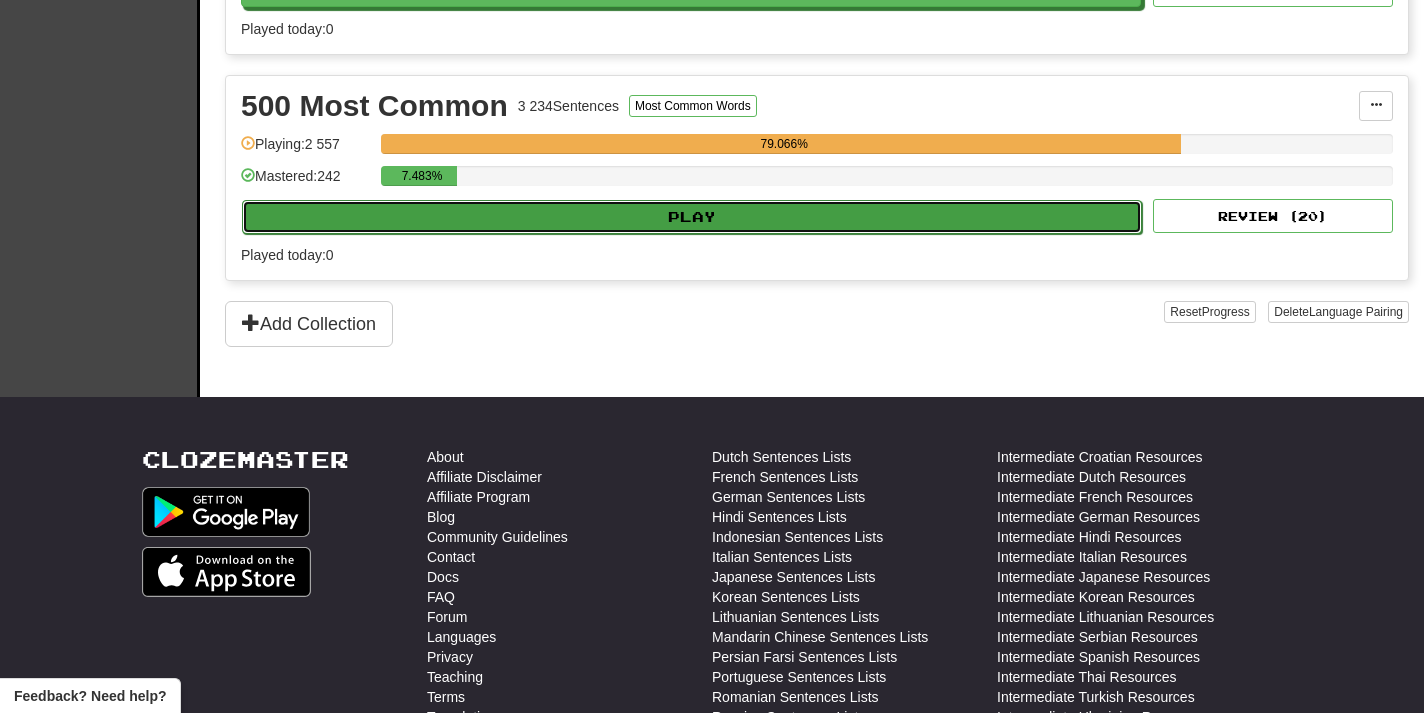 select on "**" 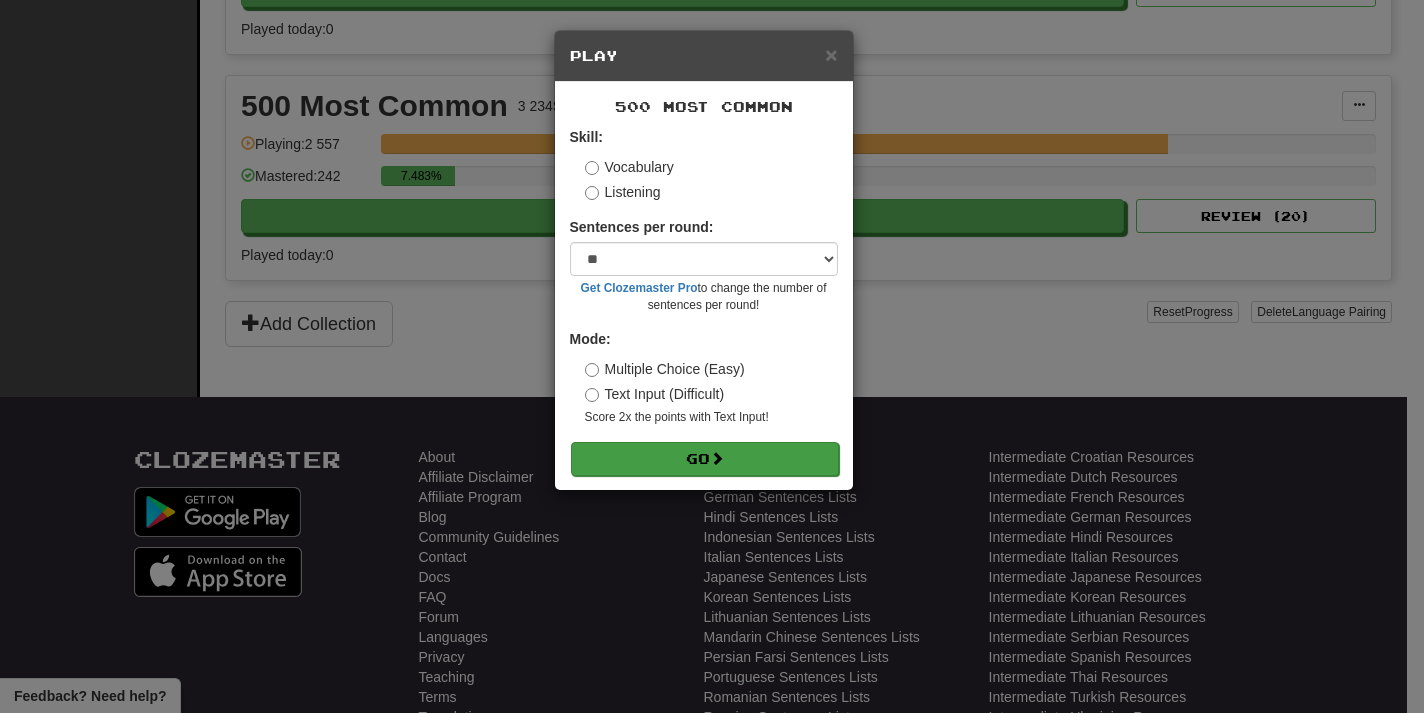 drag, startPoint x: 774, startPoint y: 423, endPoint x: 776, endPoint y: 448, distance: 25.079872 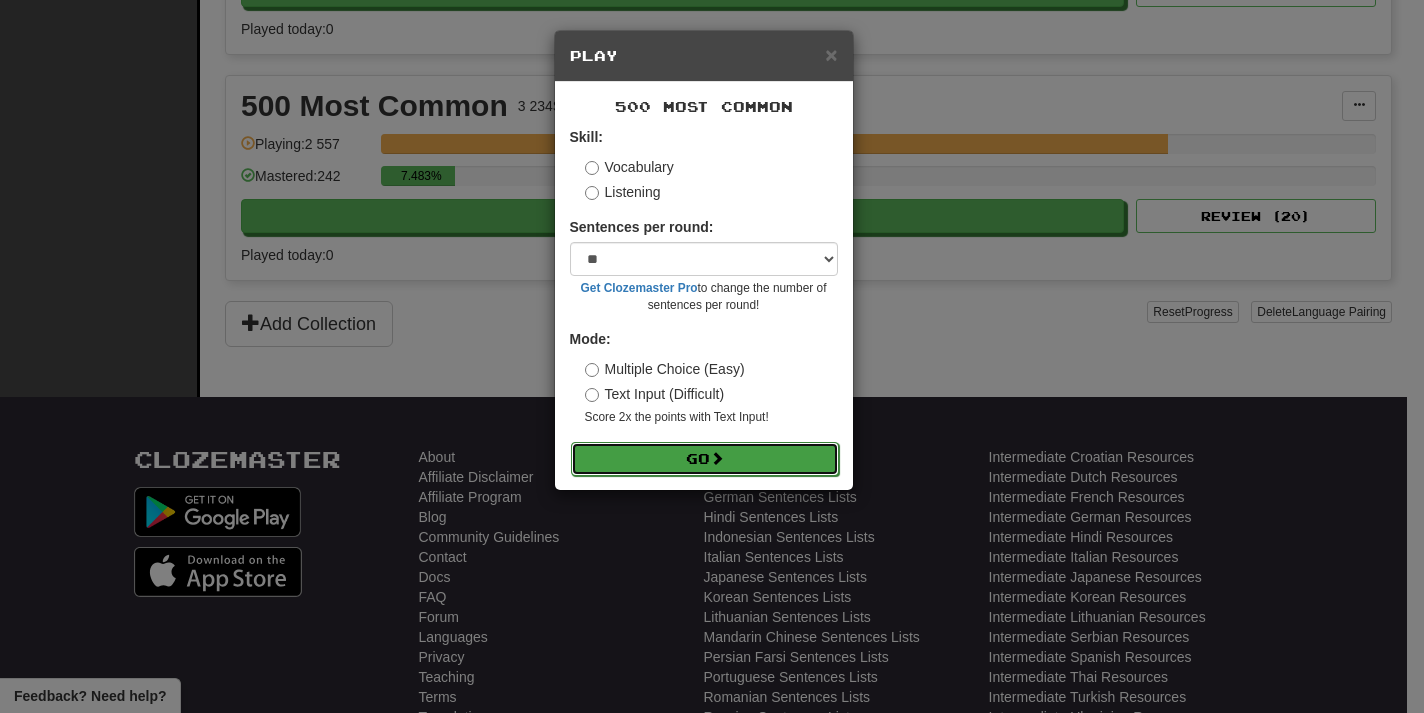 click on "Go" at bounding box center (705, 459) 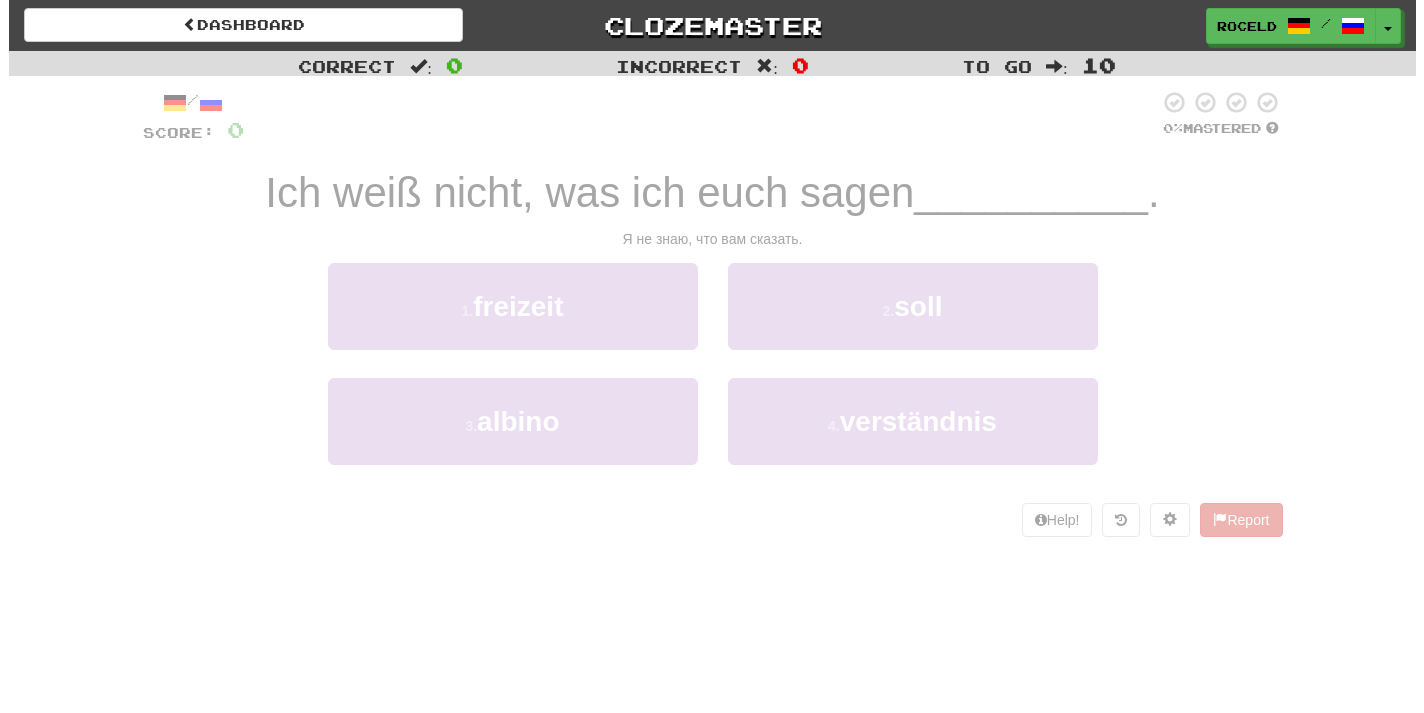 scroll, scrollTop: 0, scrollLeft: 0, axis: both 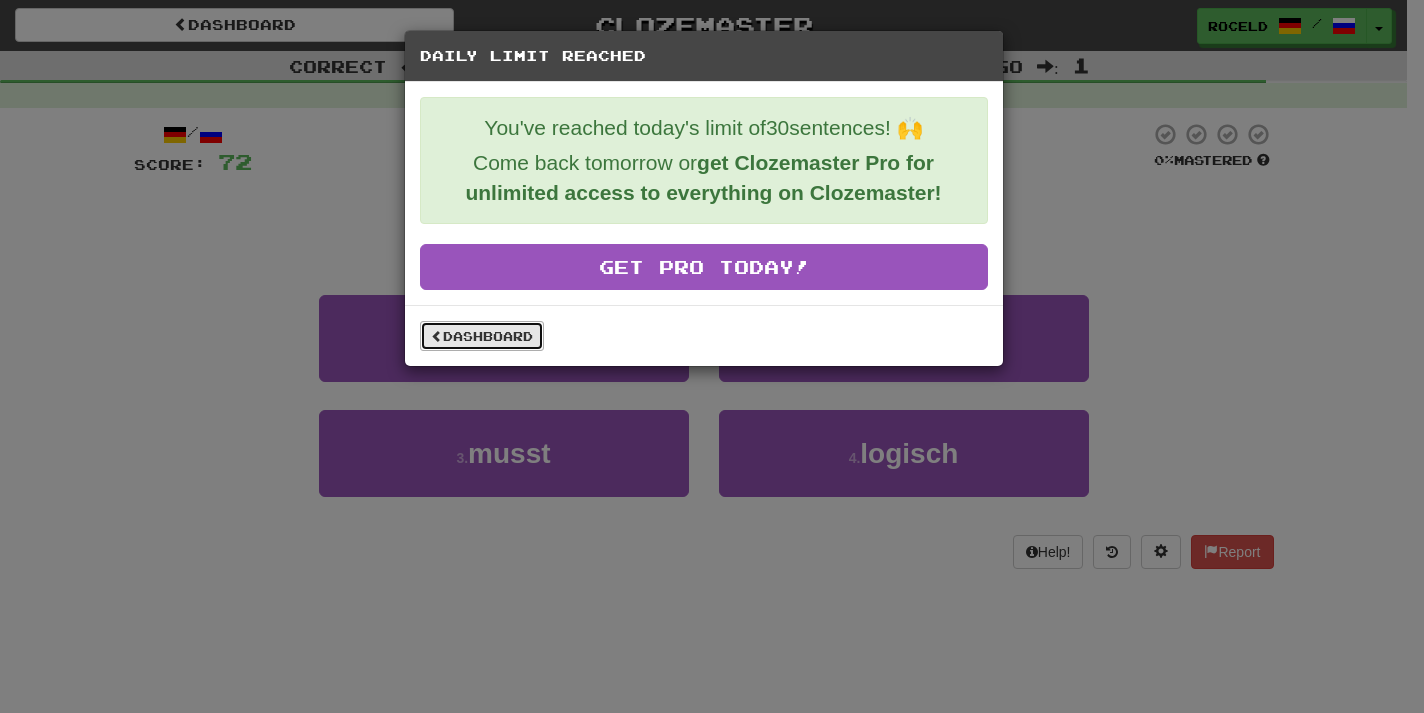 click on "Dashboard" at bounding box center [482, 336] 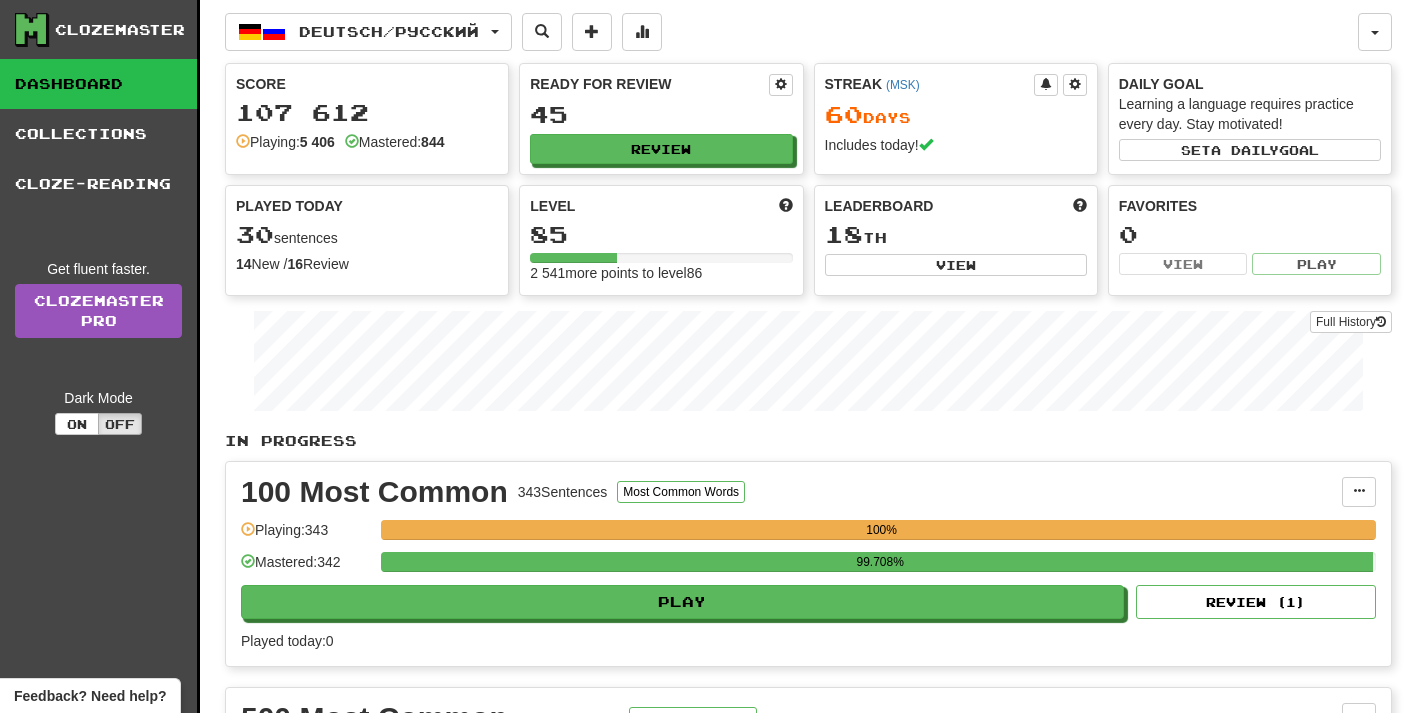 scroll, scrollTop: 0, scrollLeft: 0, axis: both 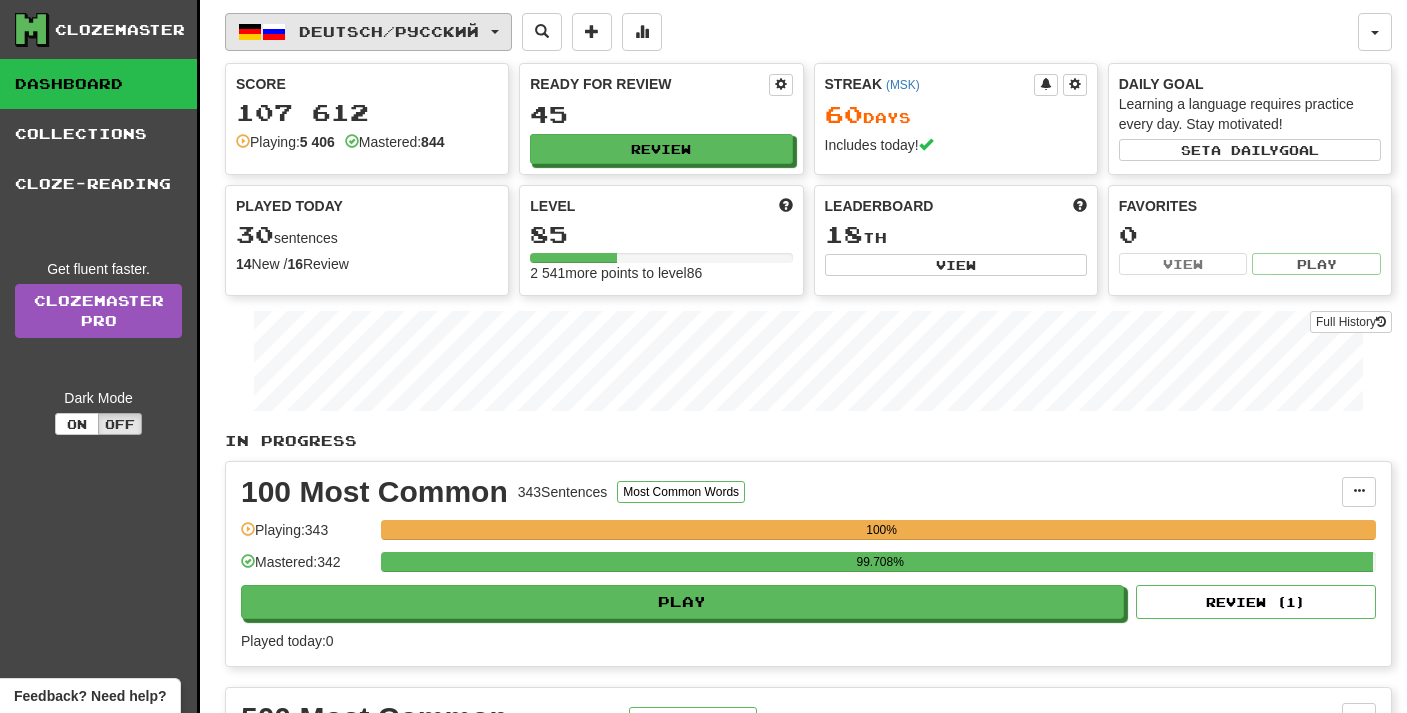click on "Deutsch  /  Русский" at bounding box center [368, 32] 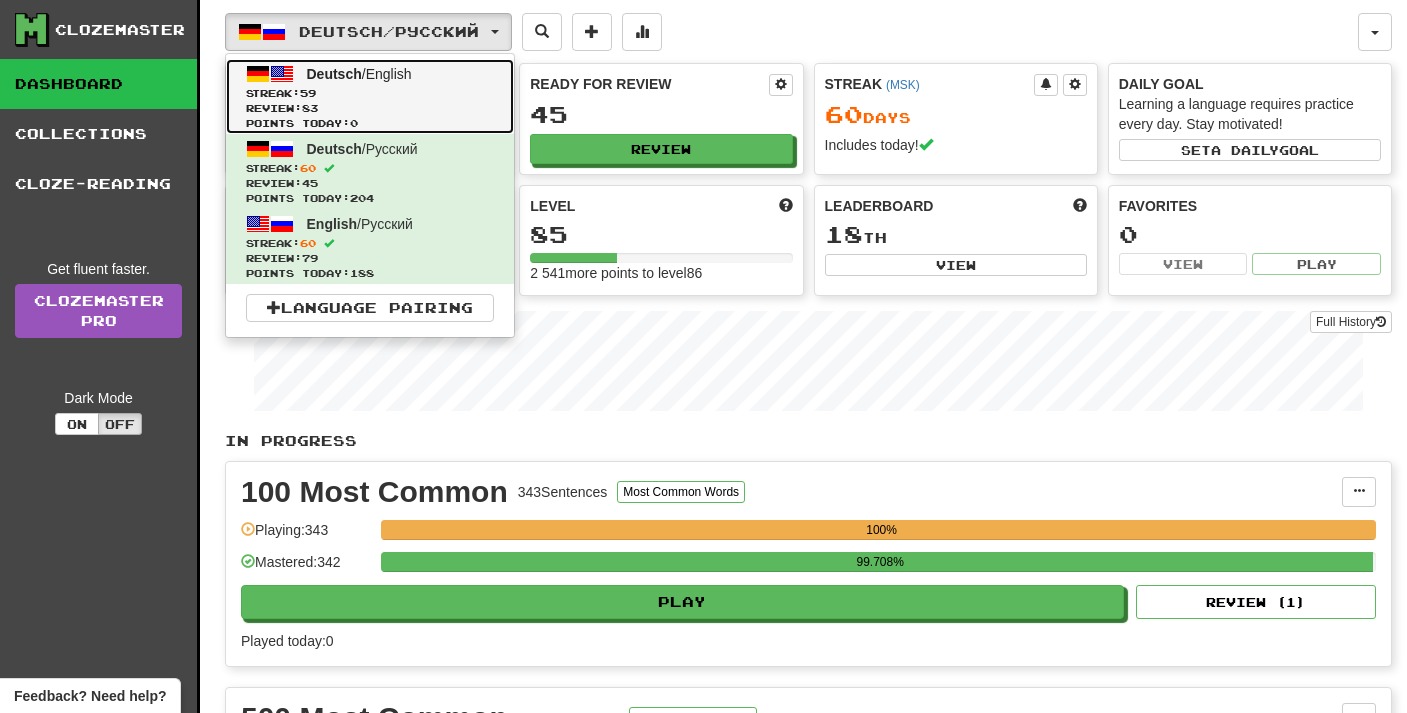 click on "Streak:  59" at bounding box center [370, 93] 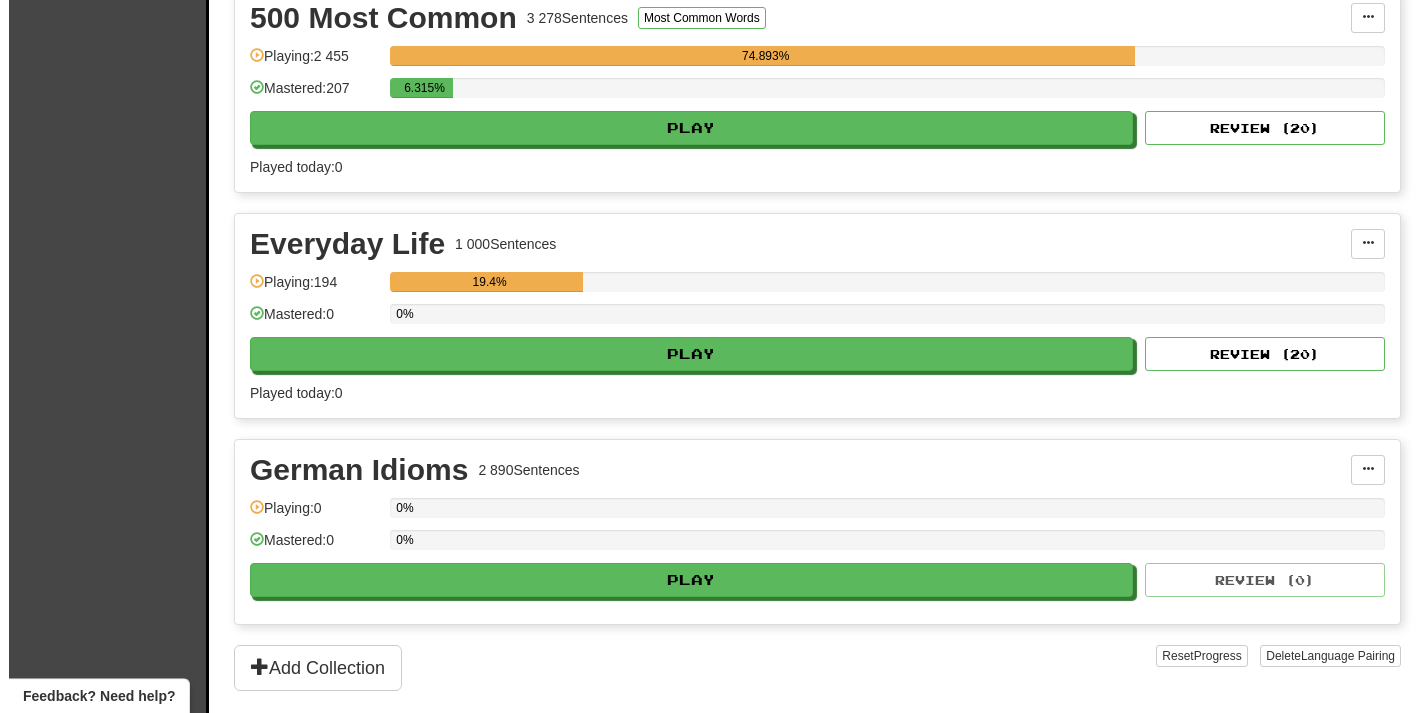 scroll, scrollTop: 510, scrollLeft: 0, axis: vertical 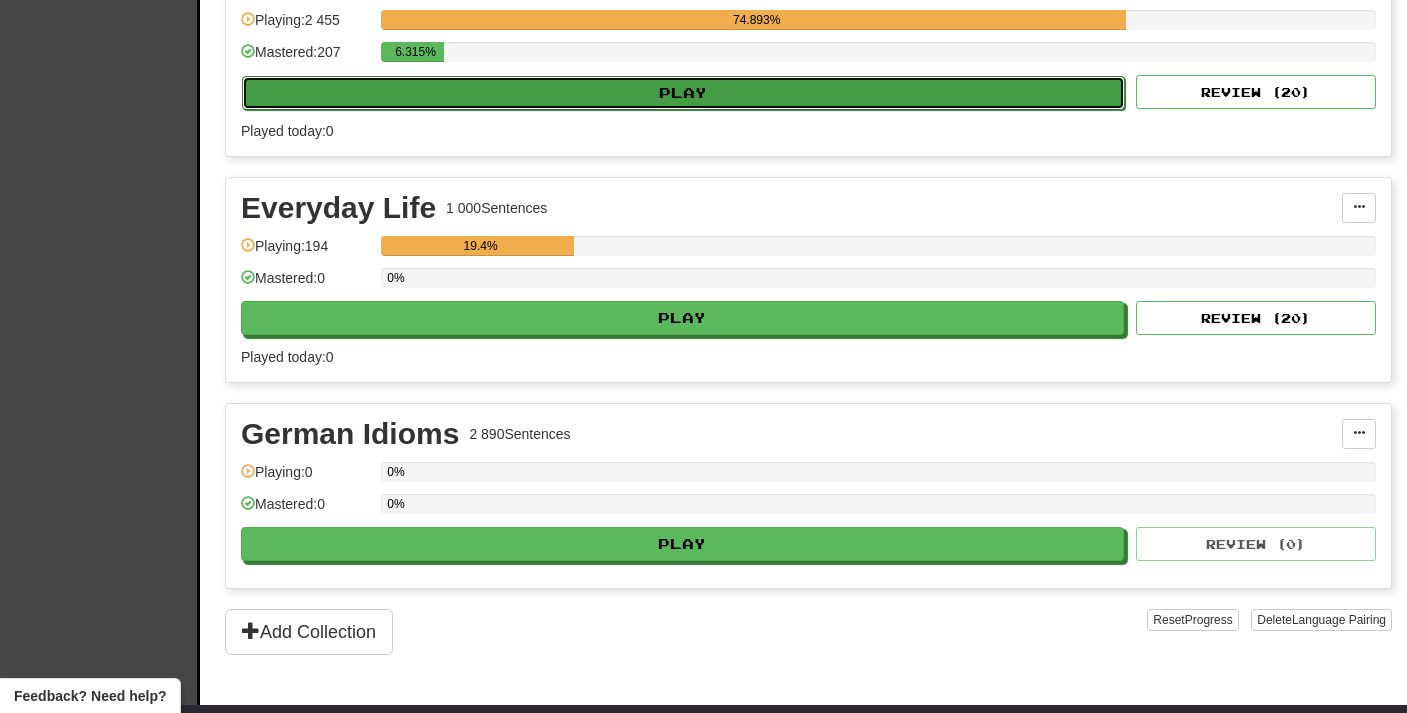 click on "Play" at bounding box center [683, 93] 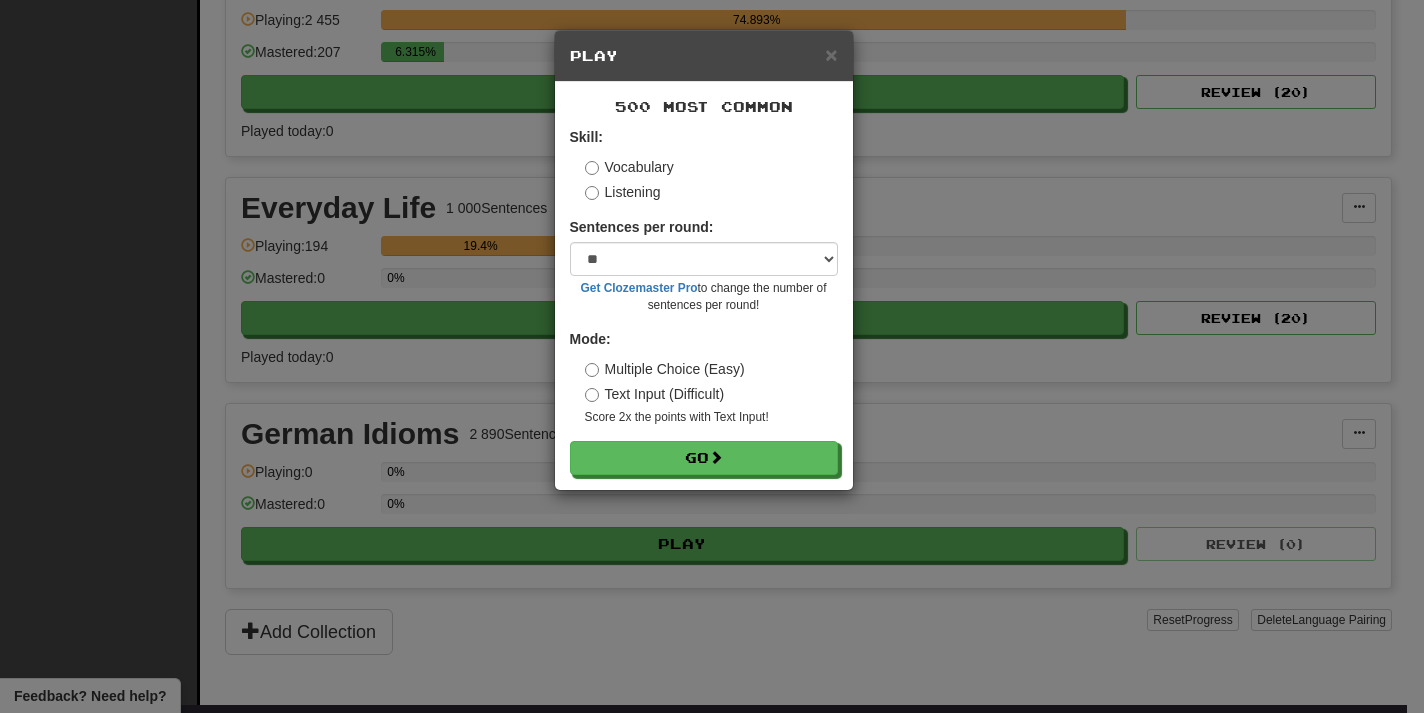 click on "Skill: Vocabulary Listening Sentences per round: * ** ** ** ** ** *** ******** Get Clozemaster Pro  to change the number of sentences per round! Mode: Multiple Choice (Easy) Text Input (Difficult) Score 2x the points with Text Input ! Go" at bounding box center (704, 301) 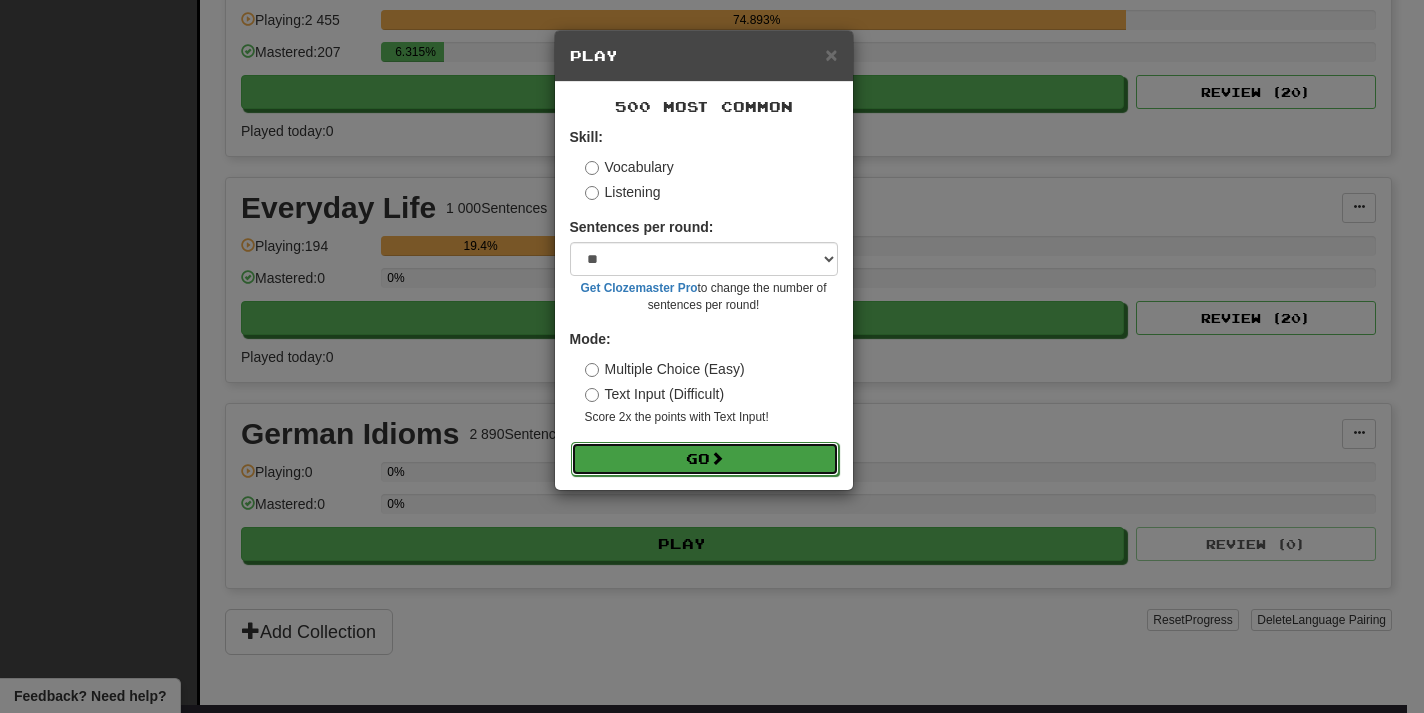 click on "Go" at bounding box center (705, 459) 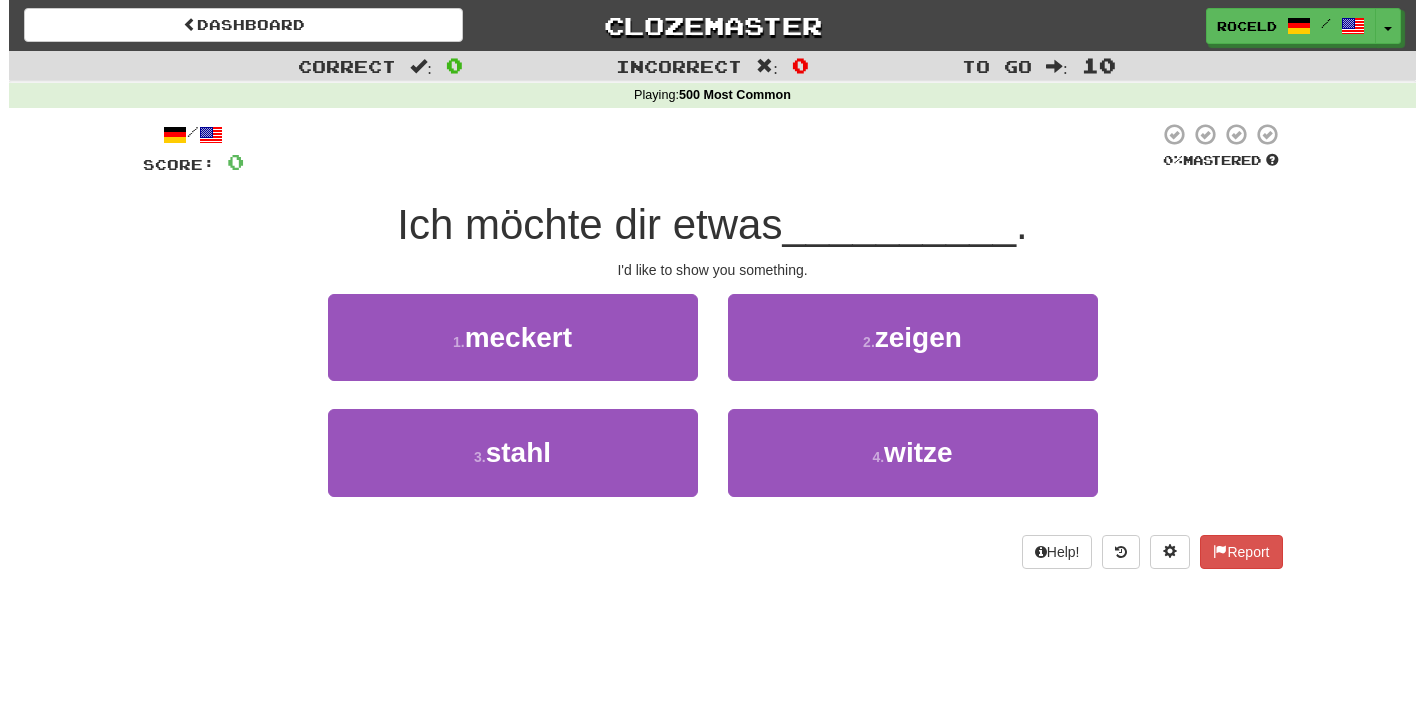 scroll, scrollTop: 0, scrollLeft: 0, axis: both 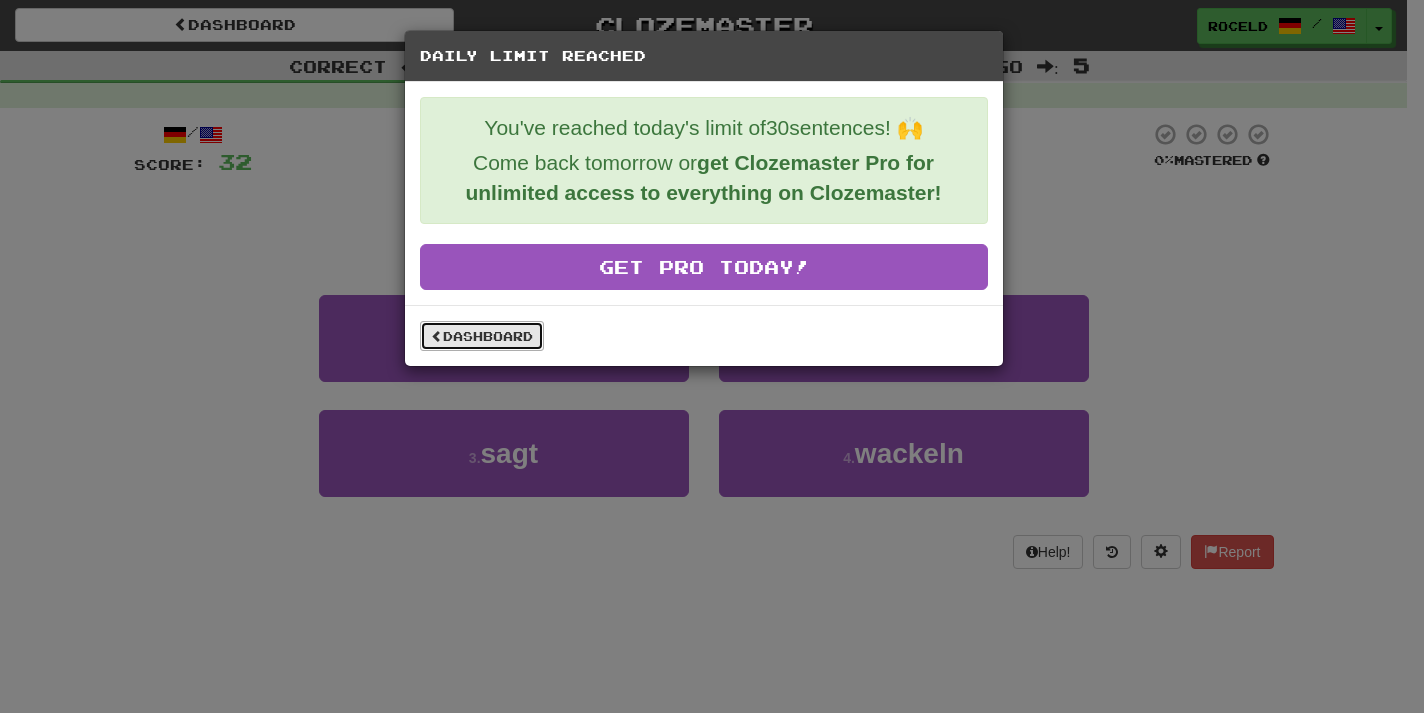click on "Dashboard" at bounding box center (482, 336) 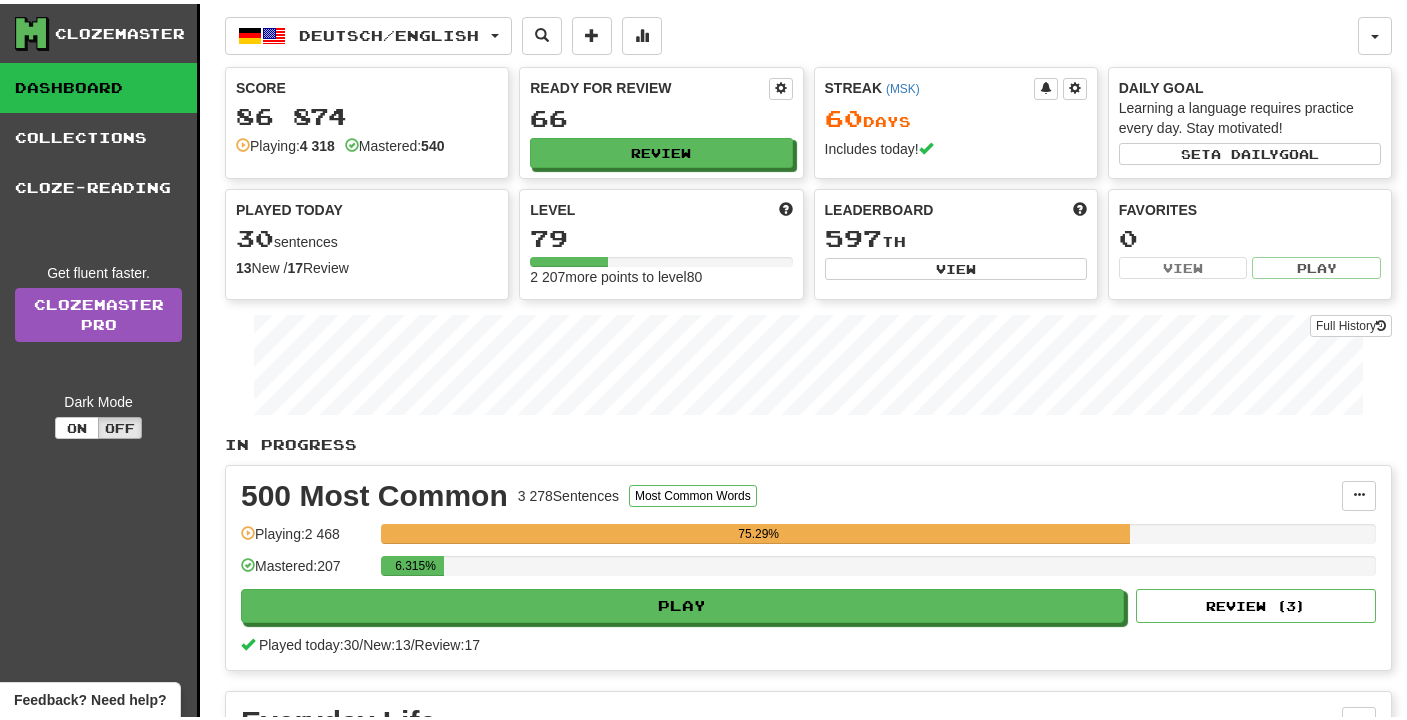 scroll, scrollTop: 0, scrollLeft: 0, axis: both 